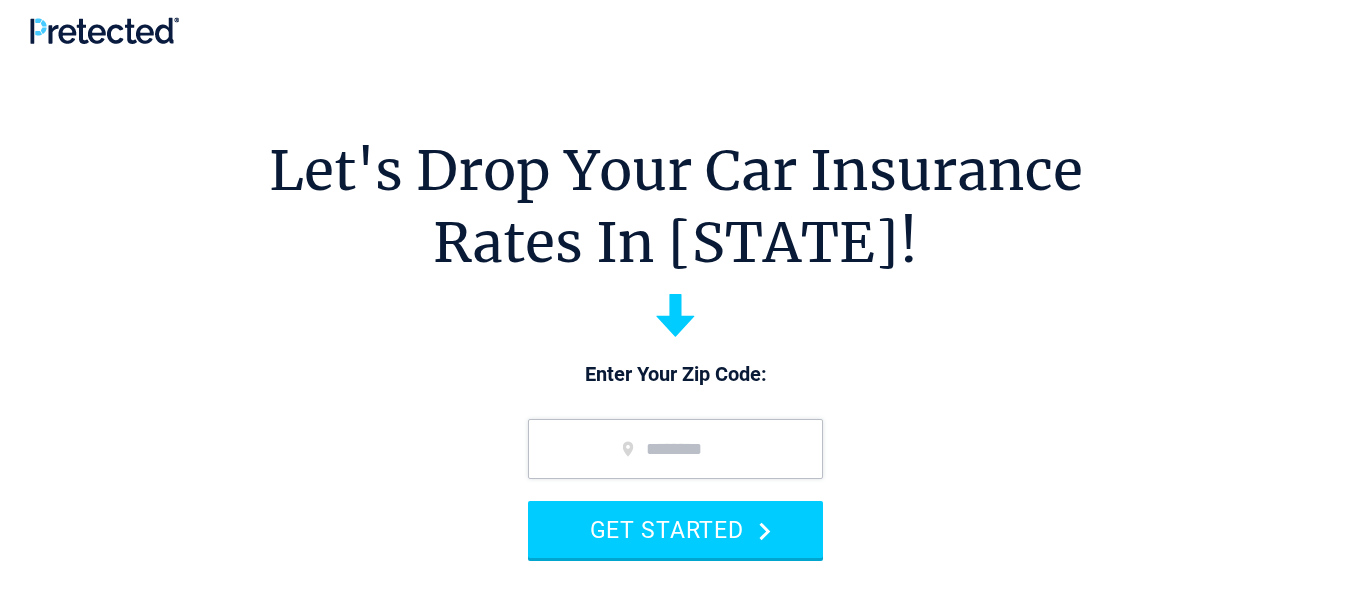scroll, scrollTop: 0, scrollLeft: 0, axis: both 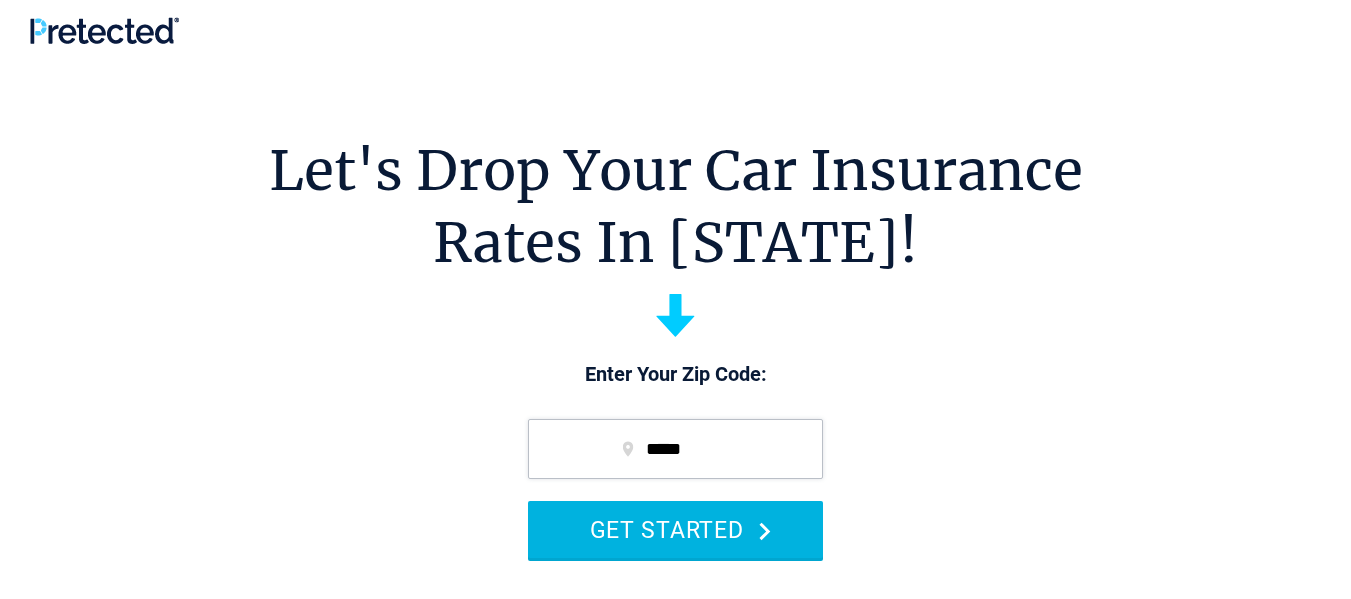 type on "*****" 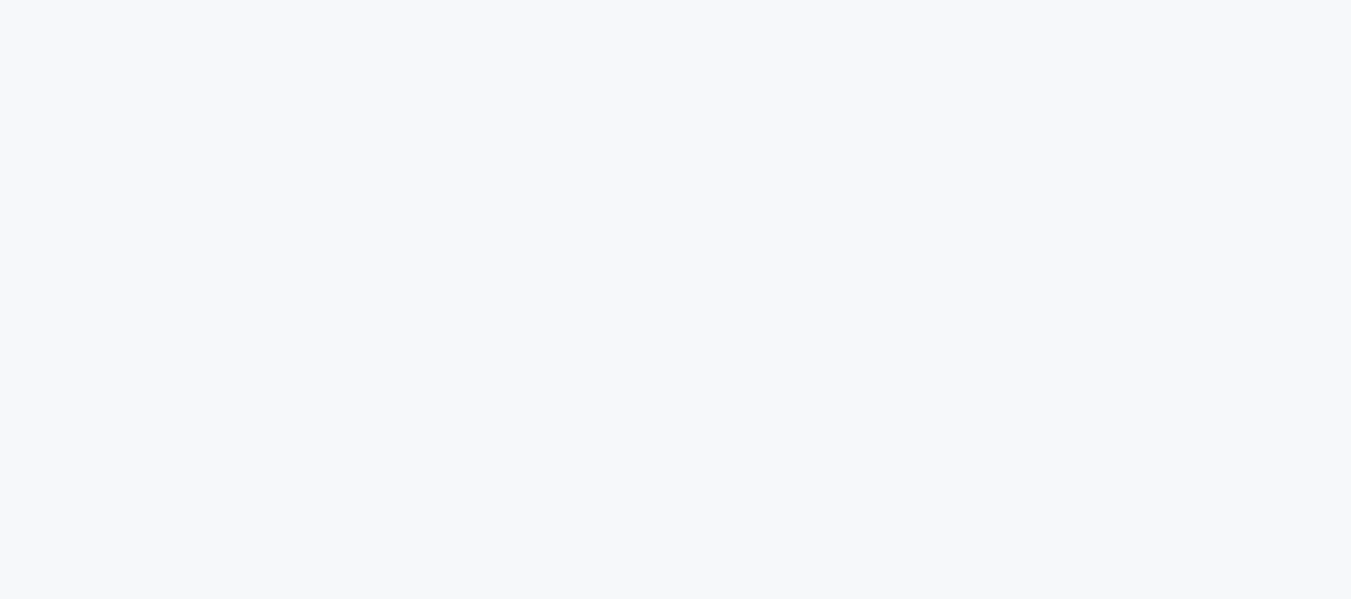 scroll, scrollTop: 0, scrollLeft: 0, axis: both 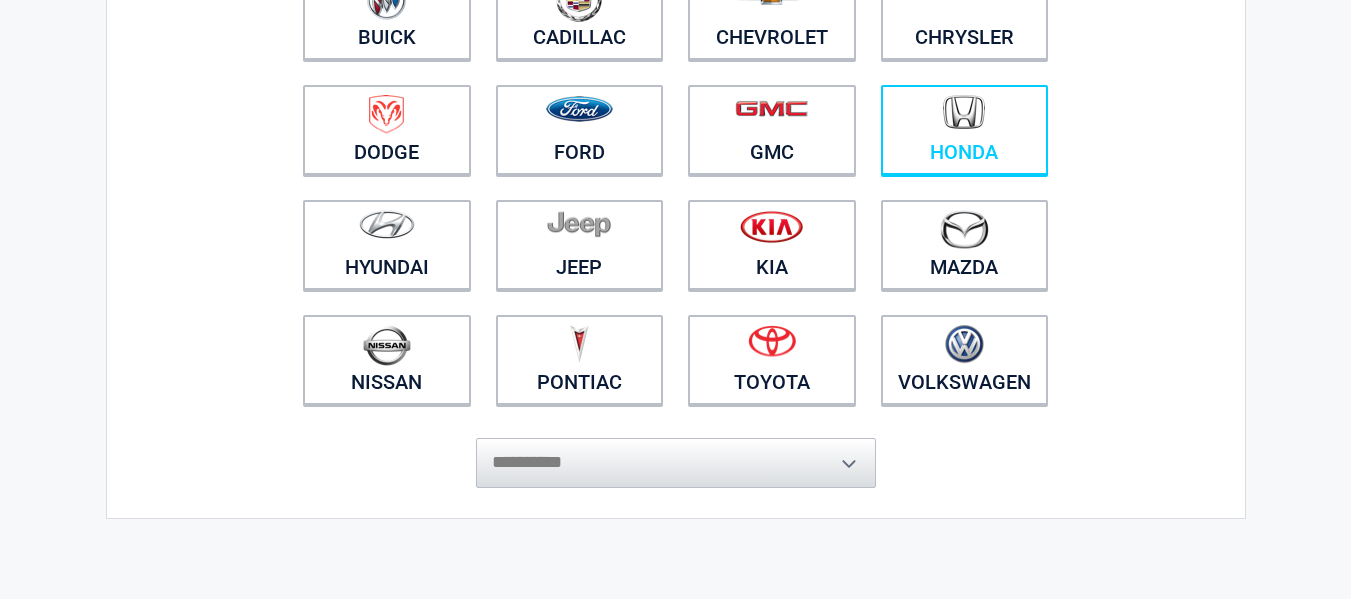 click at bounding box center [964, 112] 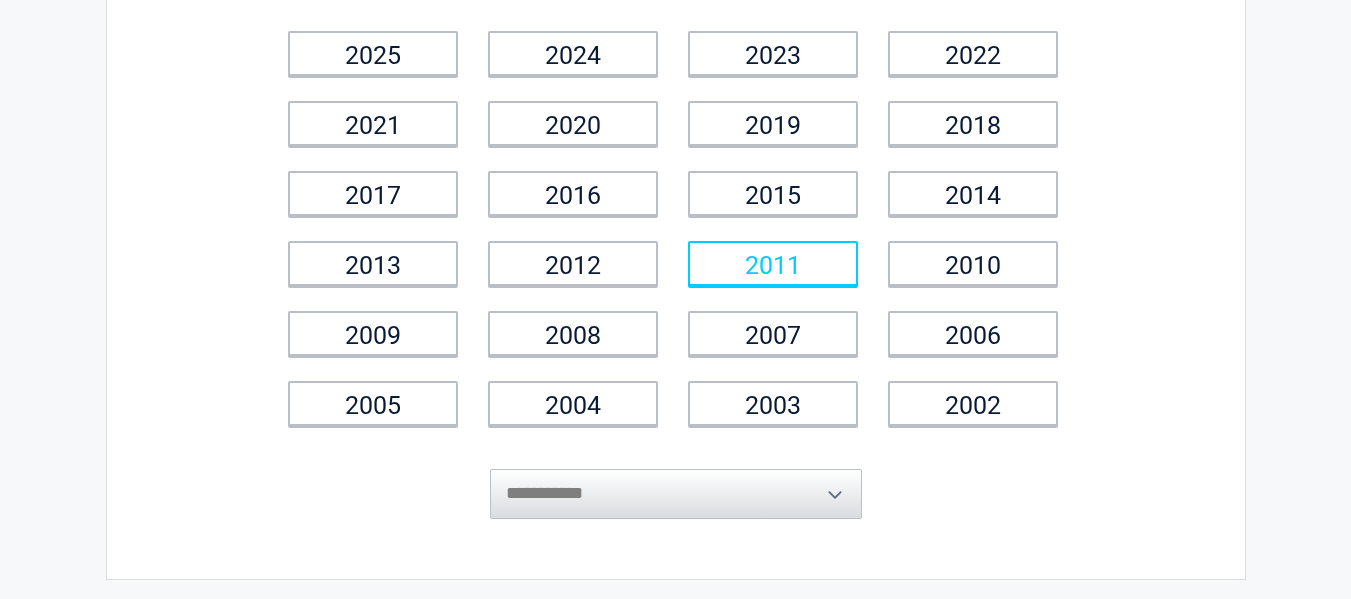 scroll, scrollTop: 200, scrollLeft: 0, axis: vertical 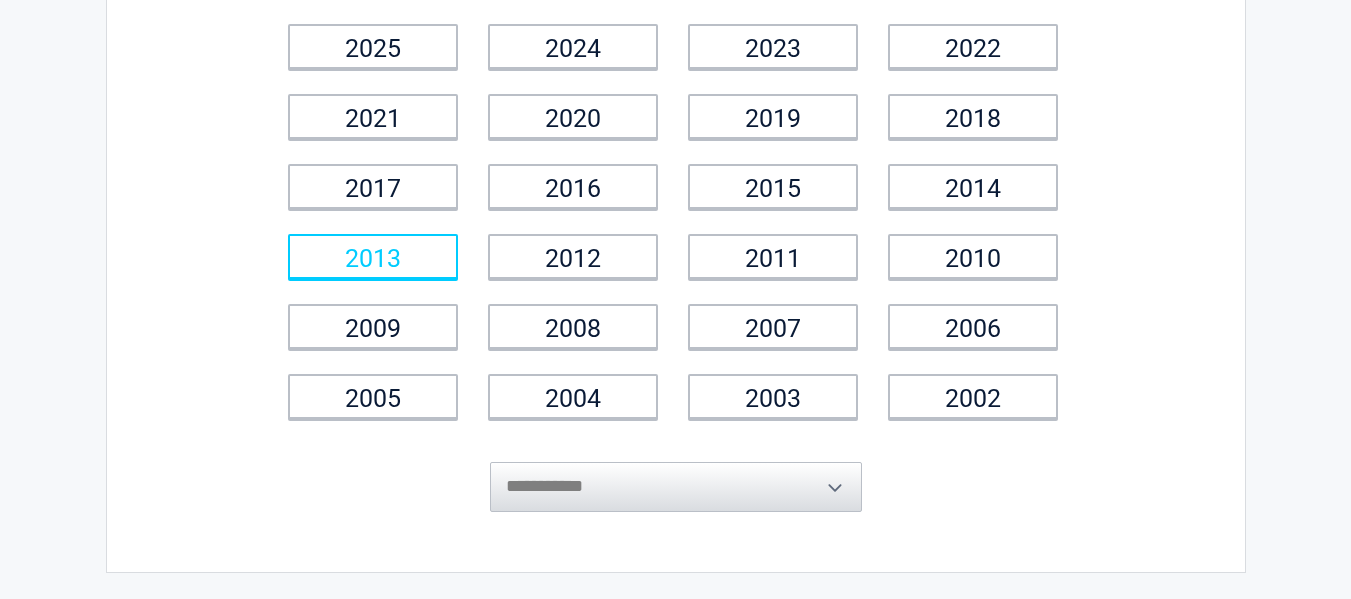 click on "2013" at bounding box center (373, 256) 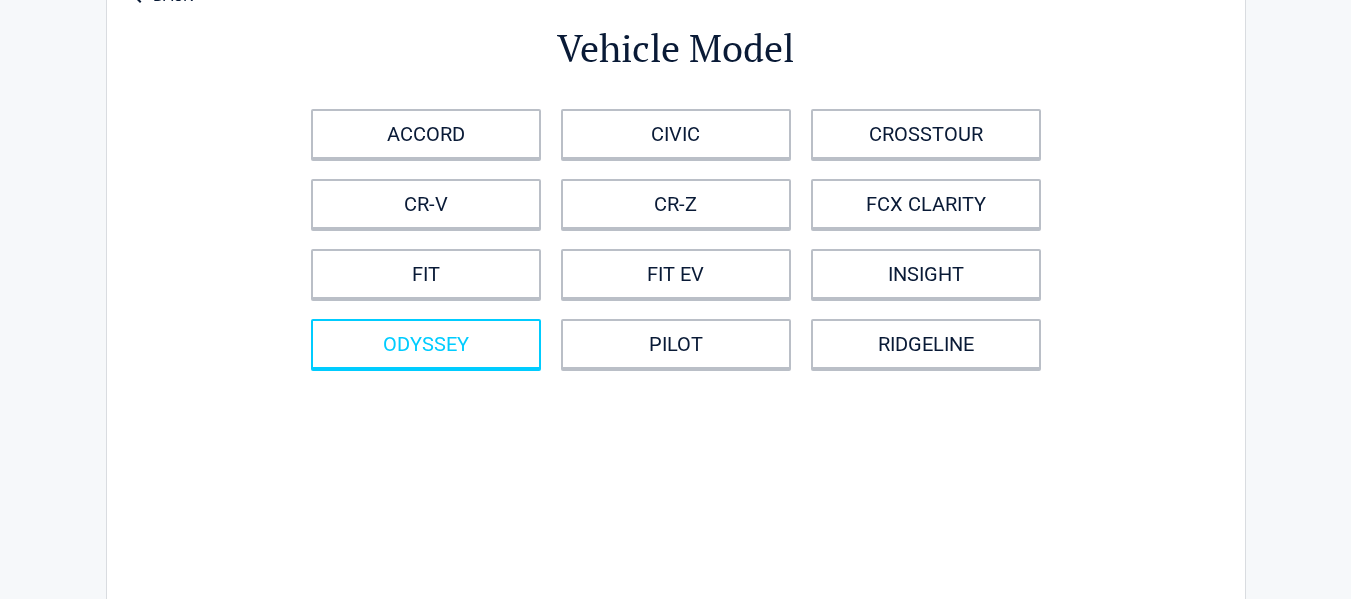 scroll, scrollTop: 0, scrollLeft: 0, axis: both 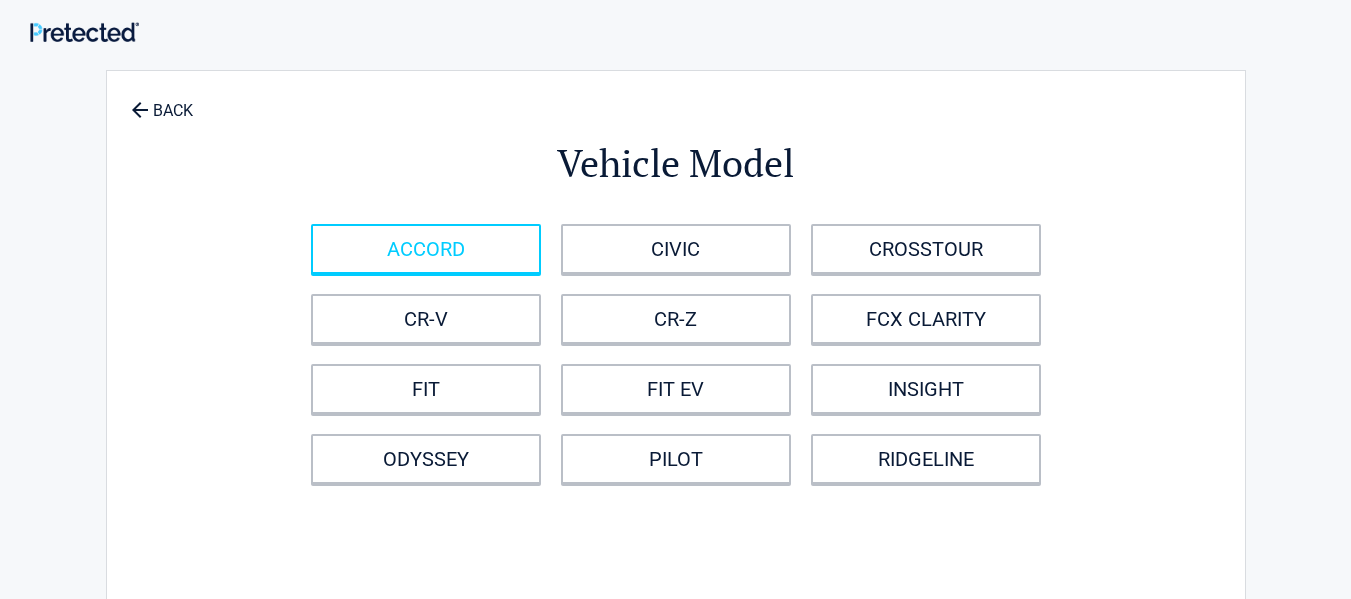 click on "ACCORD" at bounding box center [426, 249] 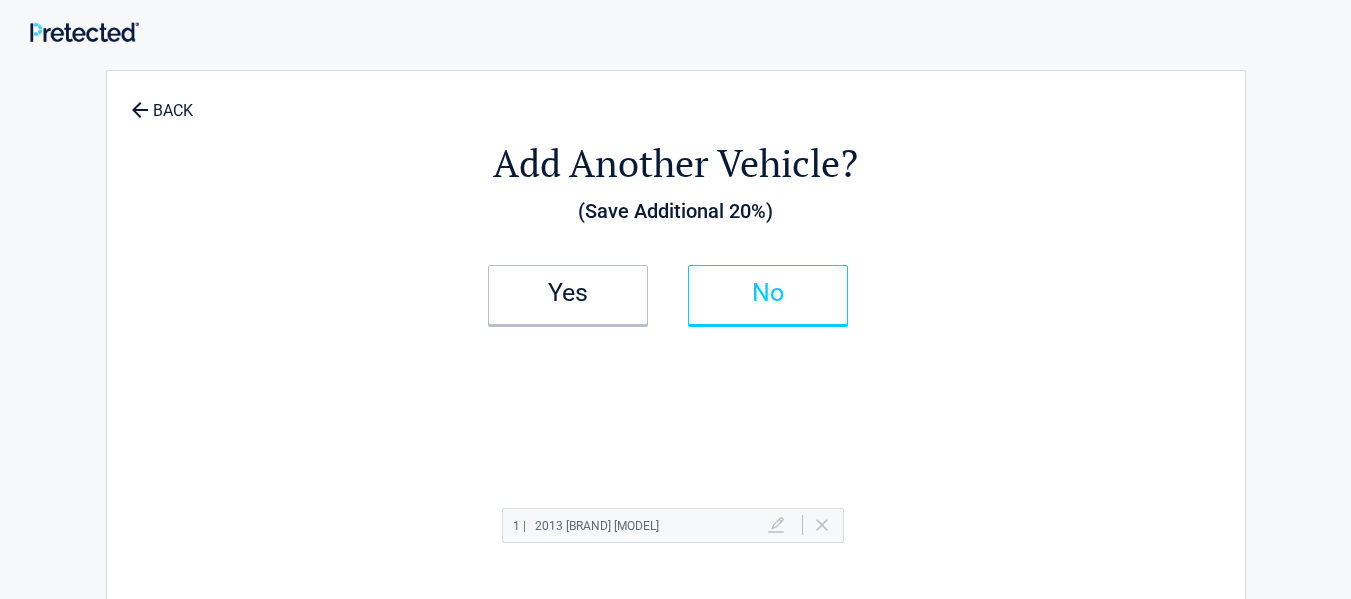 click on "No" at bounding box center (768, 293) 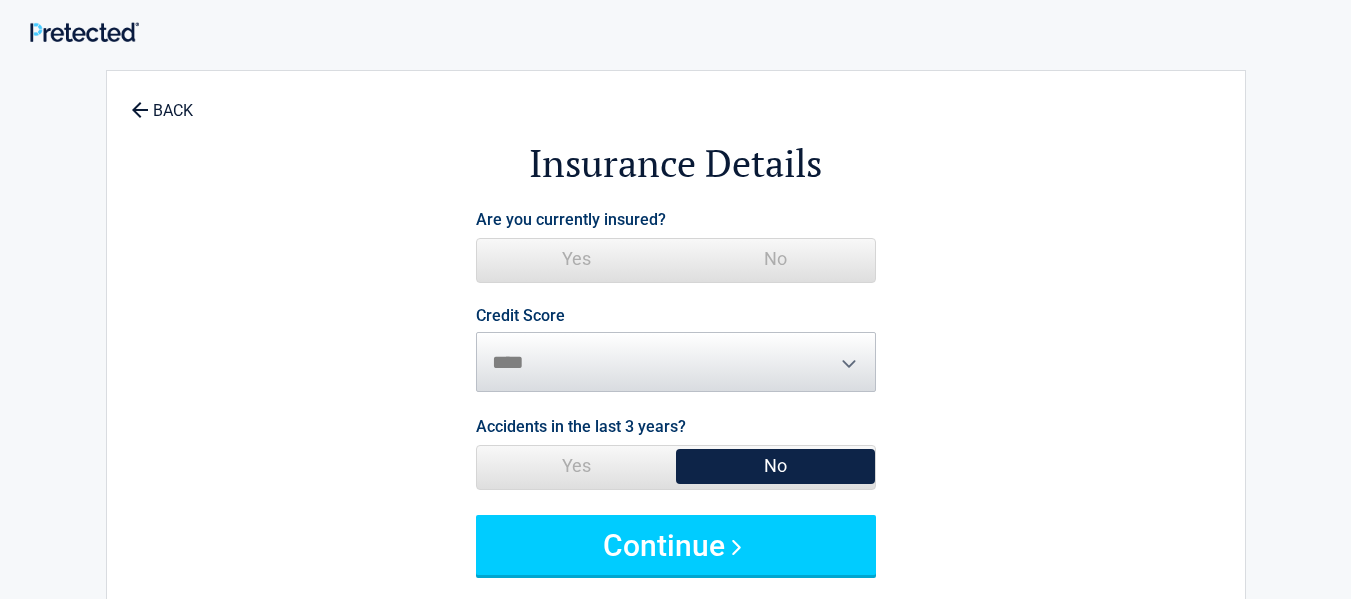 click on "No" at bounding box center (775, 259) 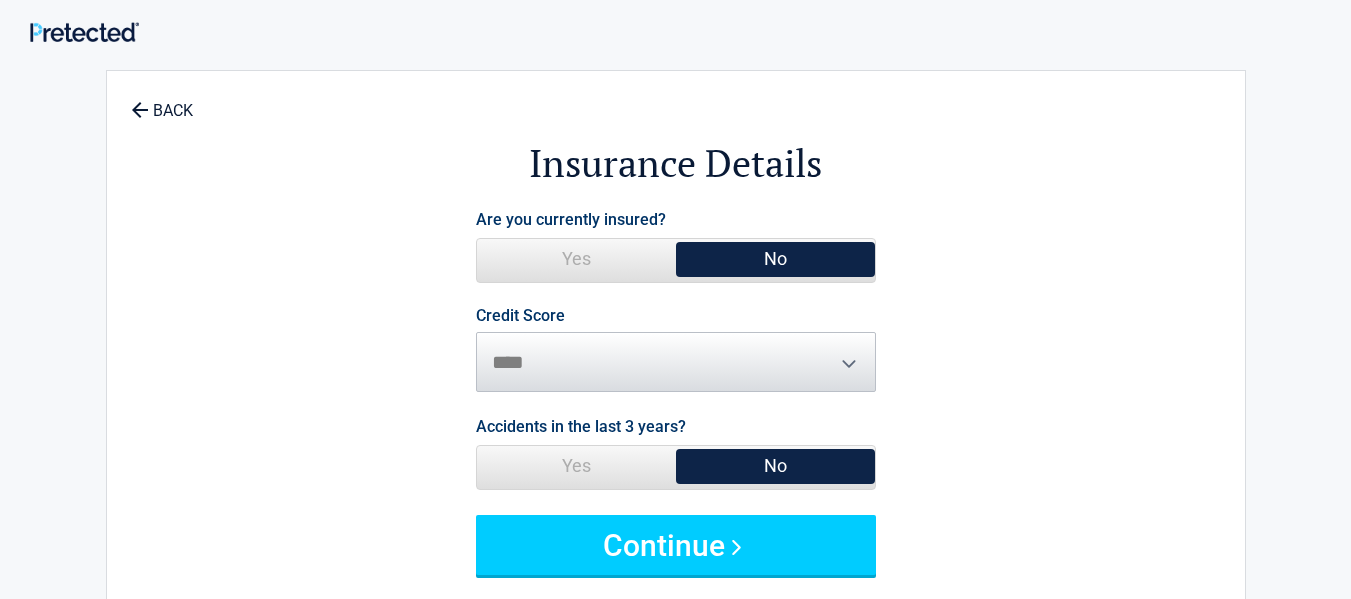 click on "Credit Score
*********
****
*******
****" at bounding box center [676, 350] 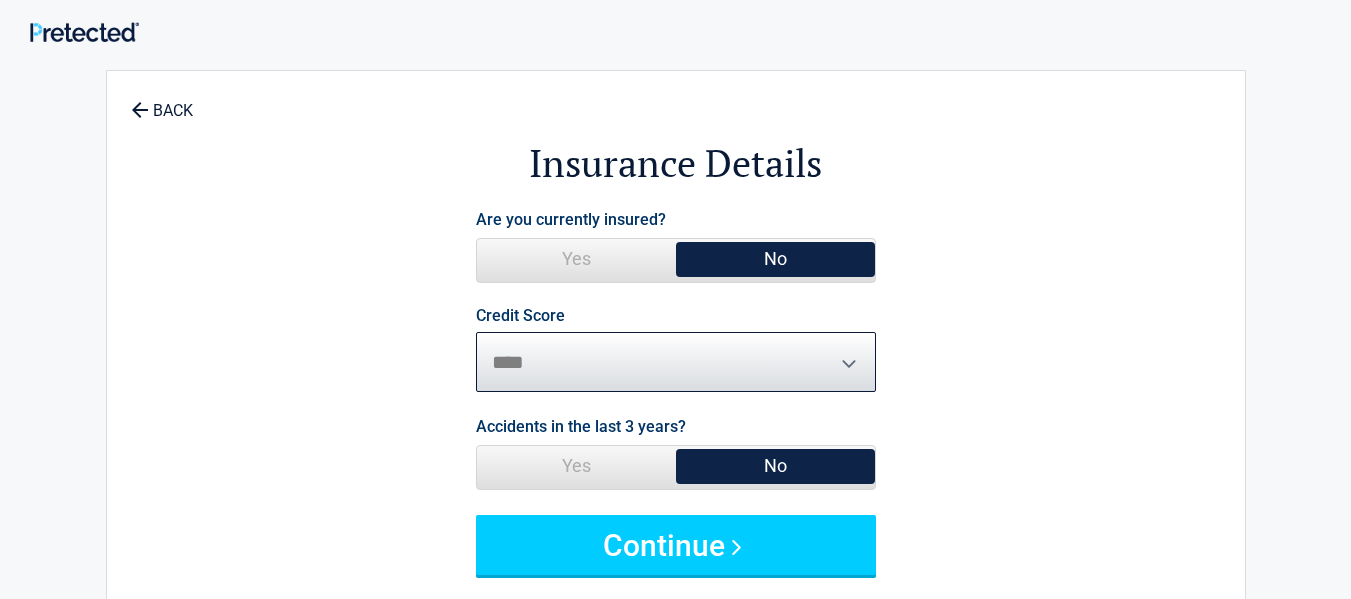 click on "*********
****
*******
****" at bounding box center (676, 362) 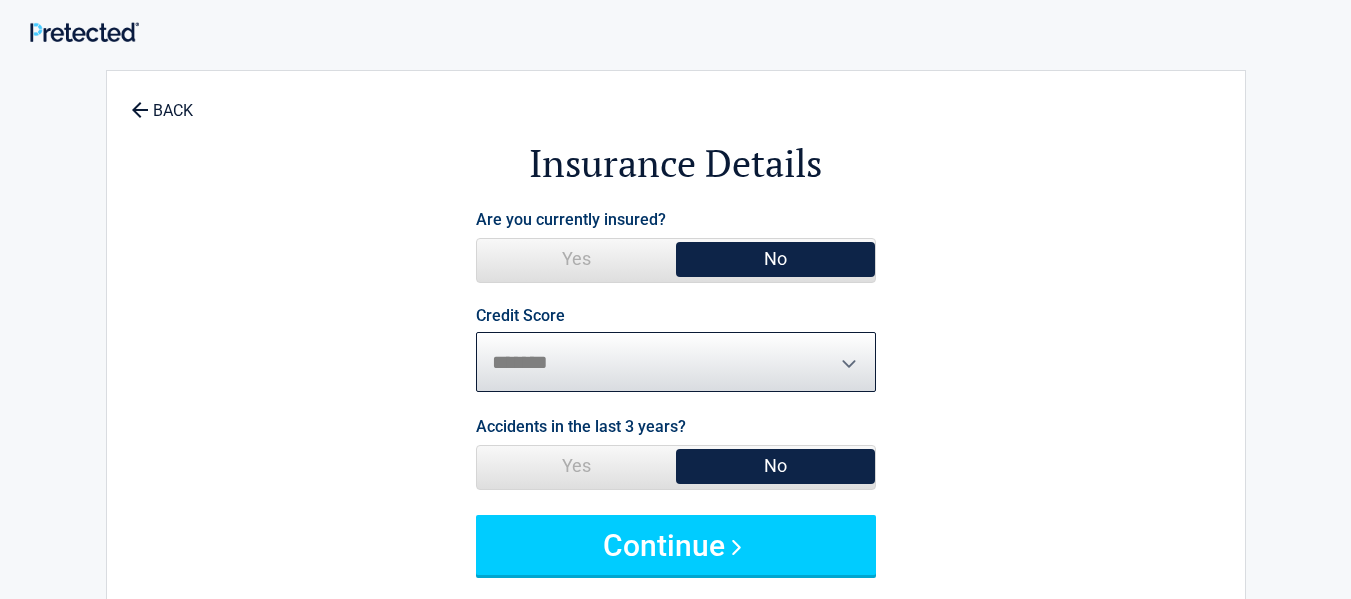 click on "*********
****
*******
****" at bounding box center [676, 362] 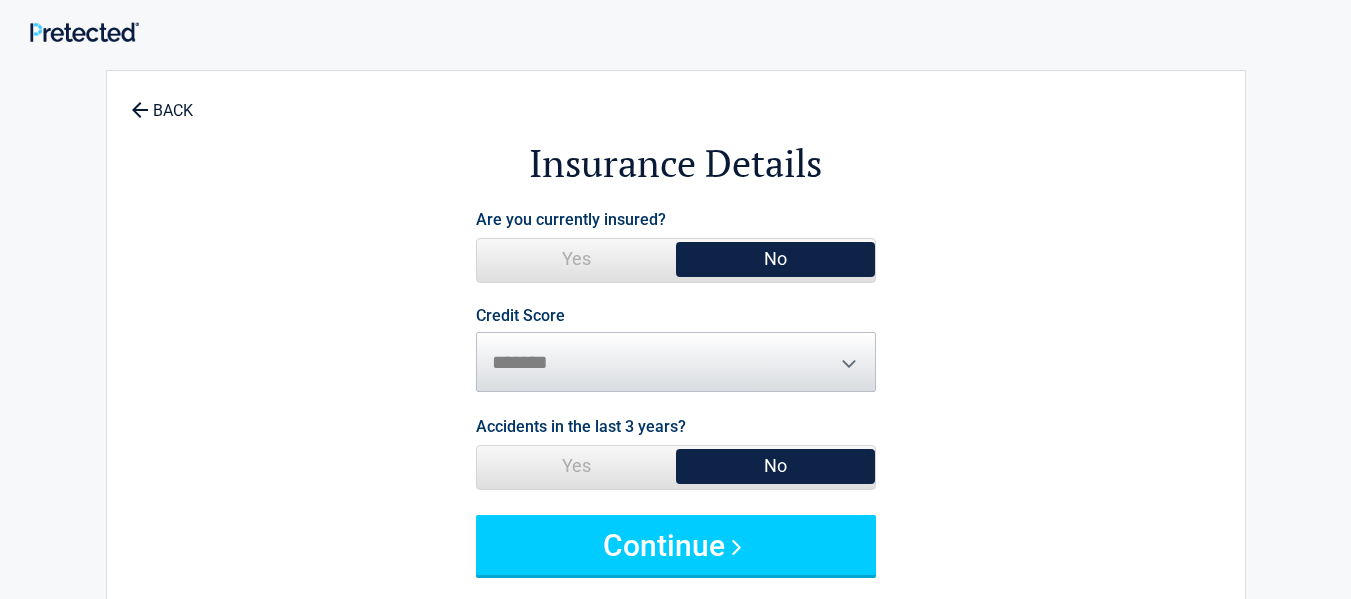 click on "Yes" at bounding box center [576, 259] 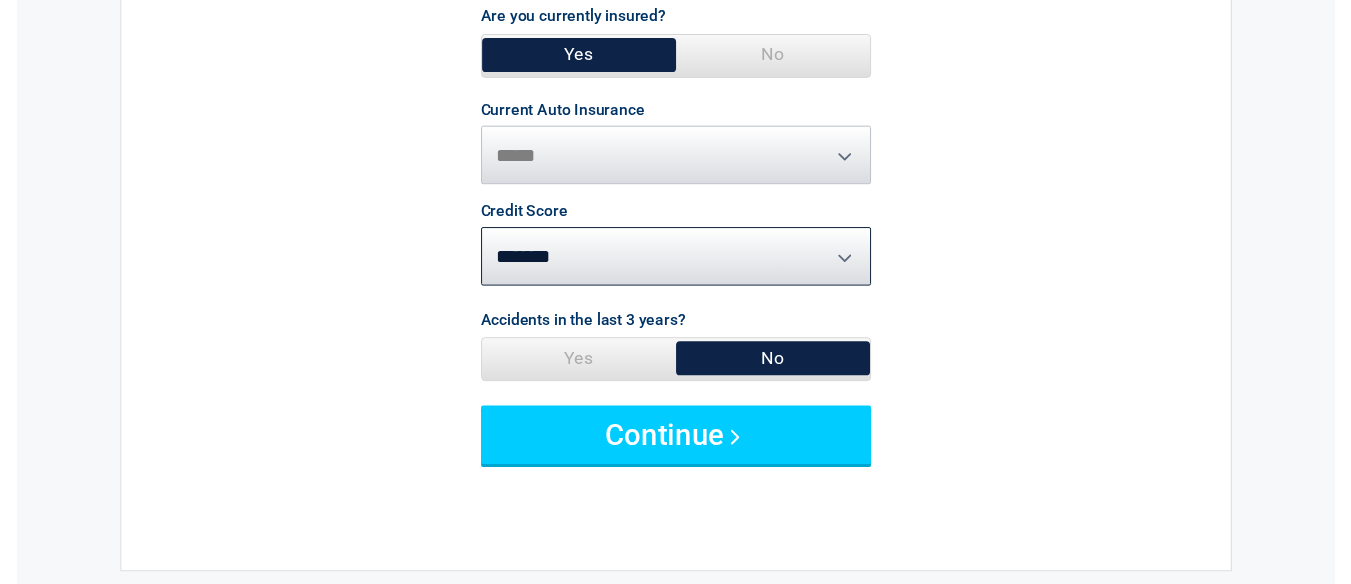scroll, scrollTop: 300, scrollLeft: 0, axis: vertical 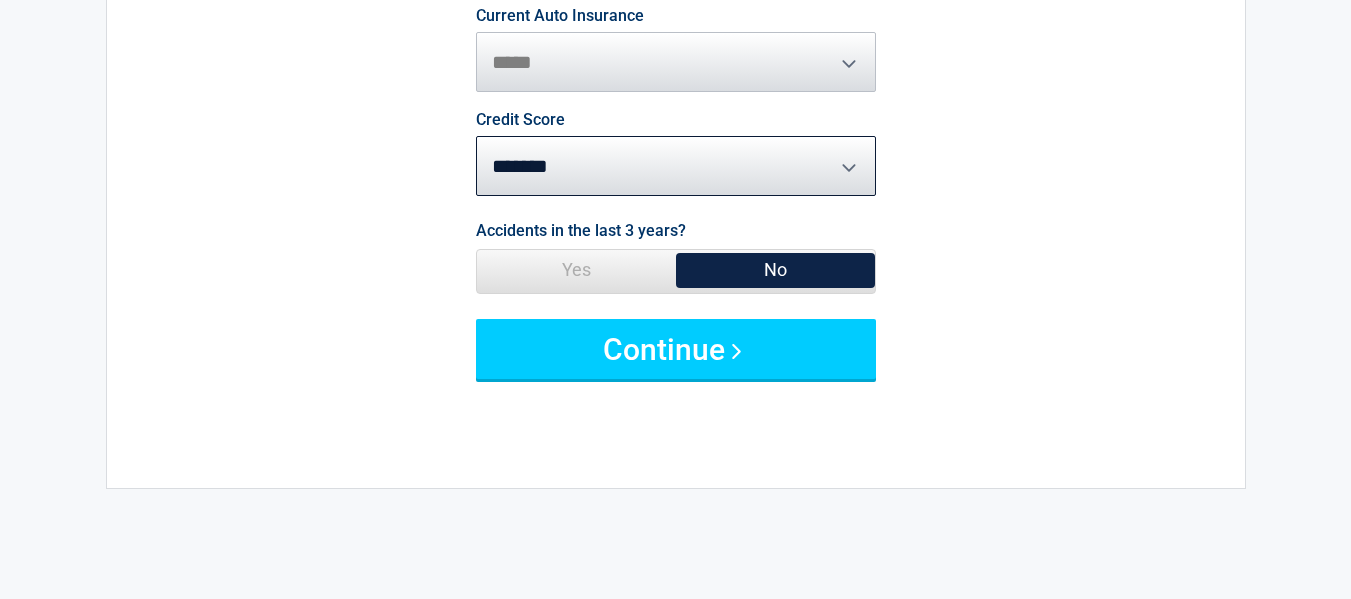 click on "Yes" at bounding box center [576, 270] 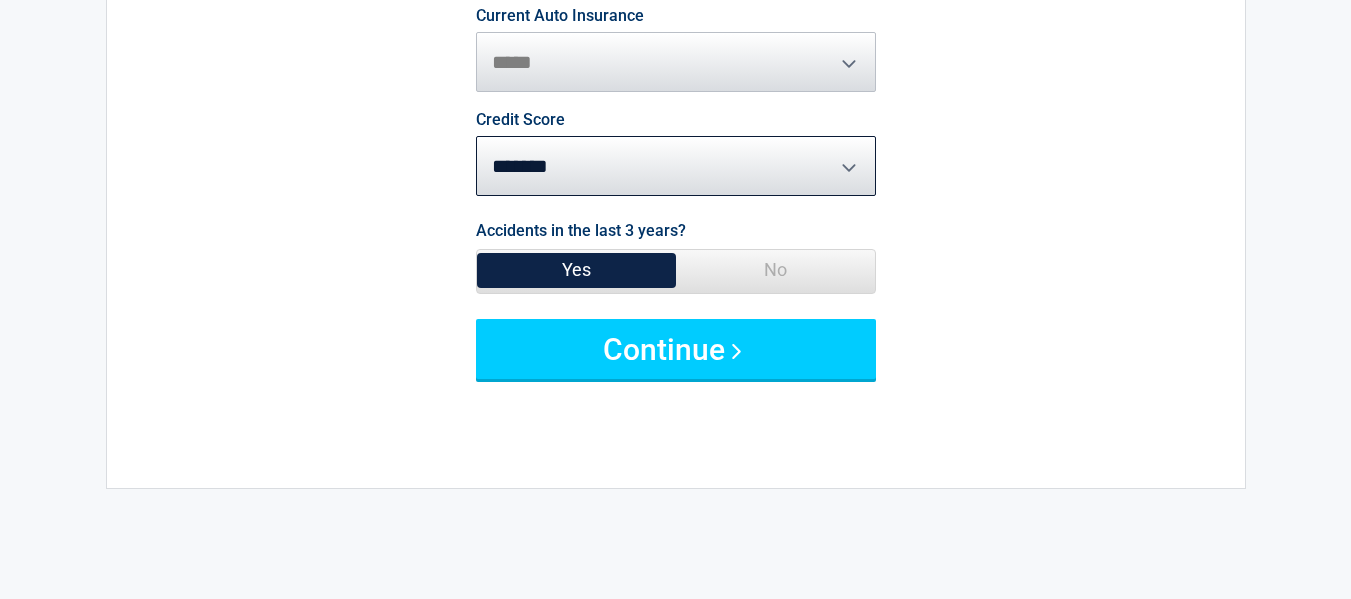 click on "**********" at bounding box center (676, 50) 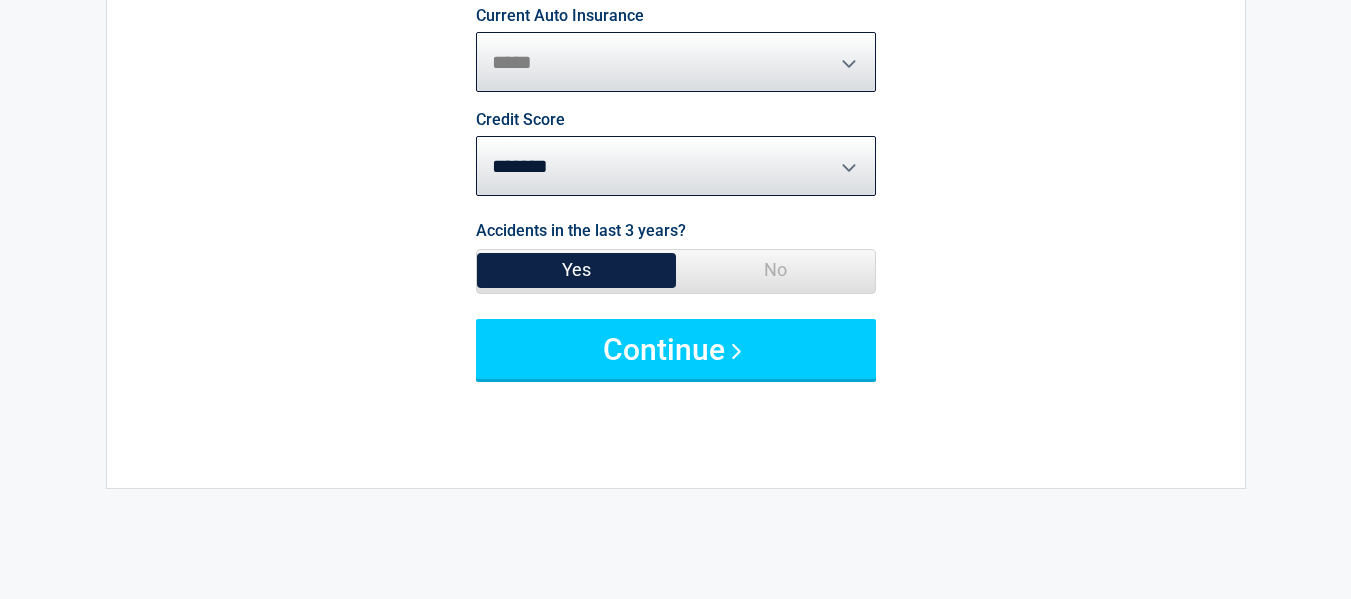 click on "**********" at bounding box center (676, 62) 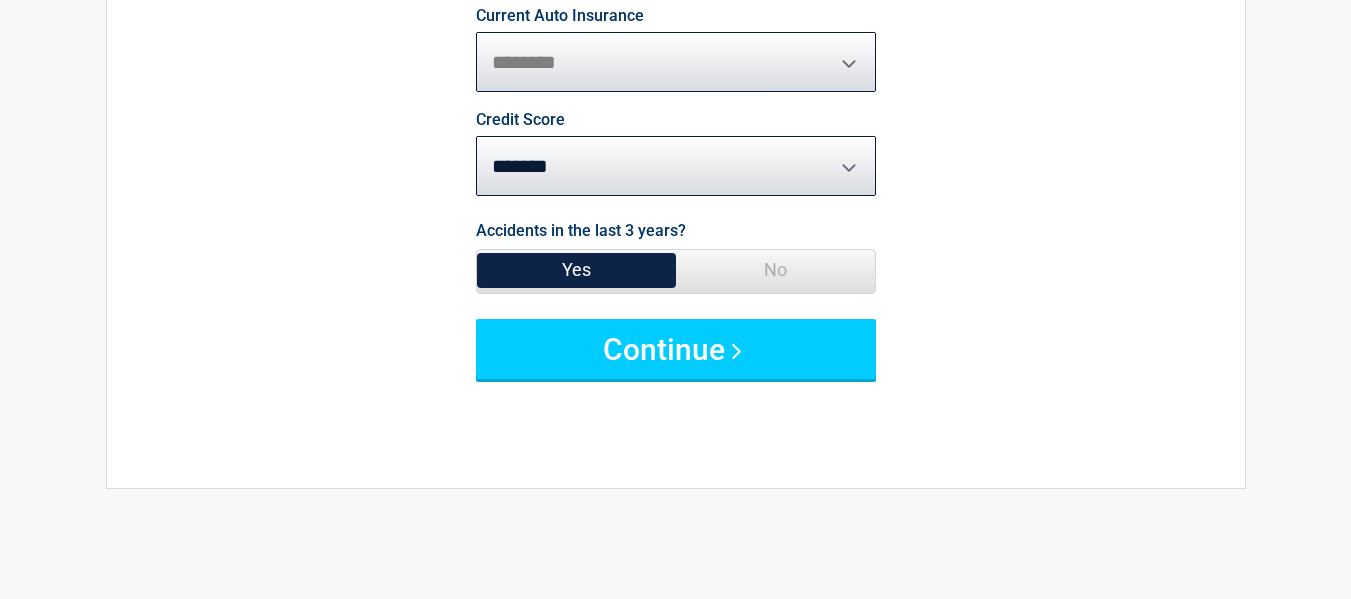 click on "**********" at bounding box center [676, 62] 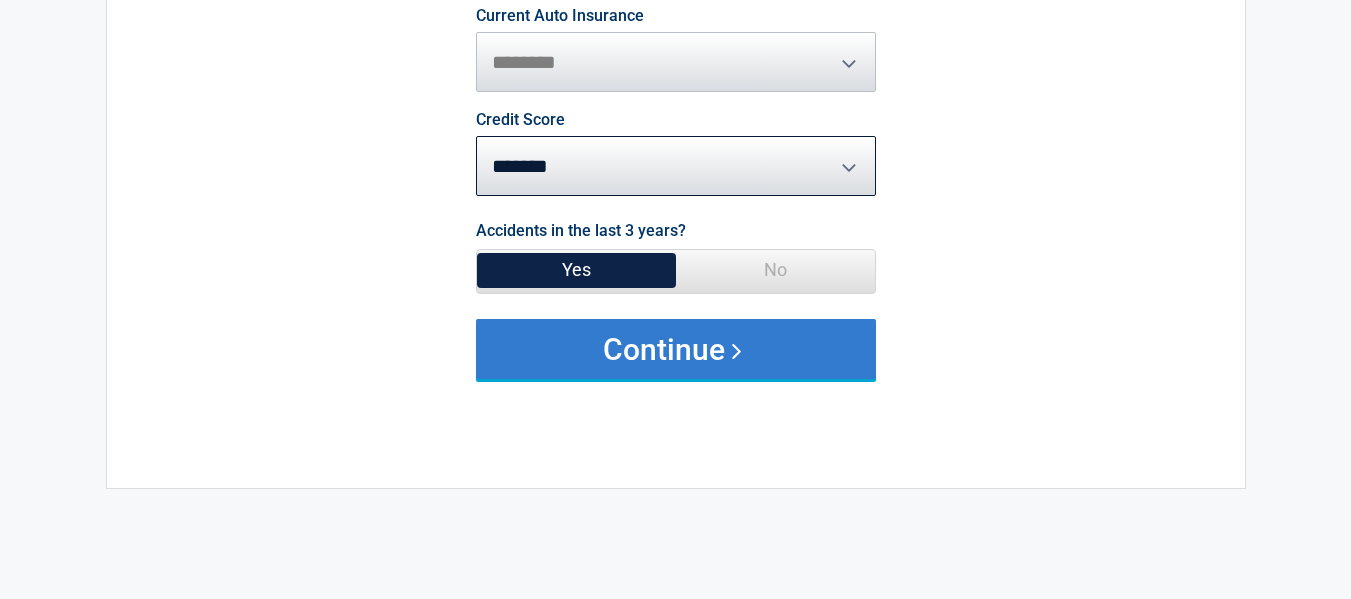 click on "Continue" at bounding box center (676, 349) 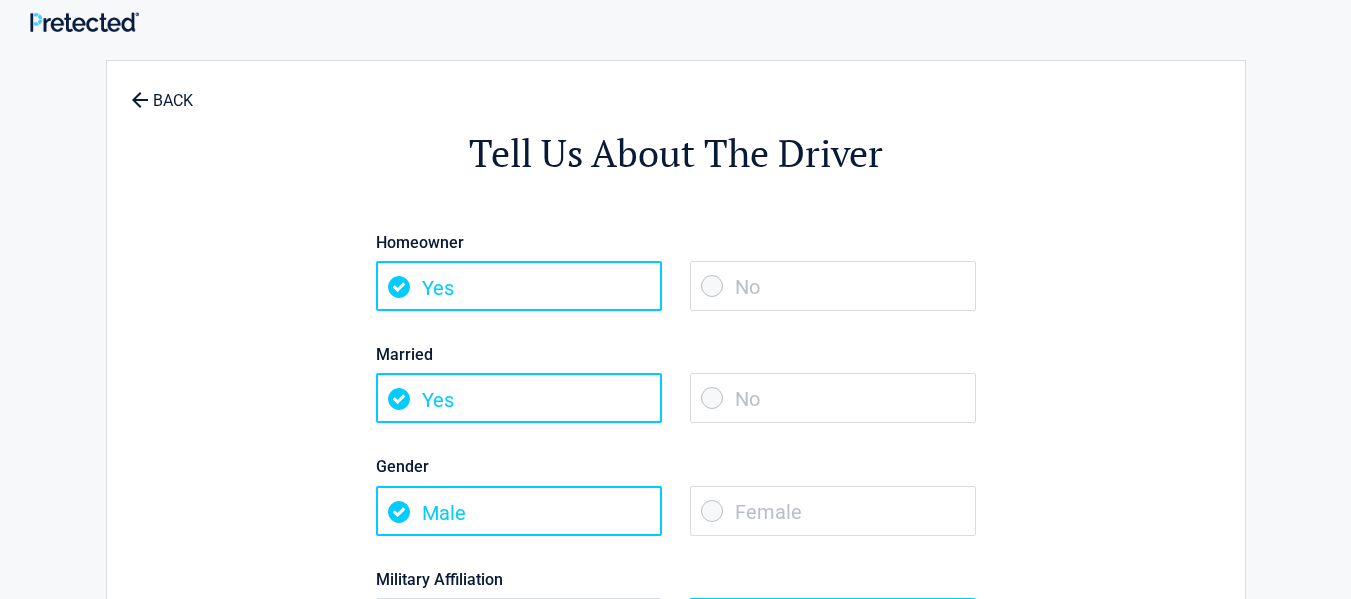 scroll, scrollTop: 0, scrollLeft: 0, axis: both 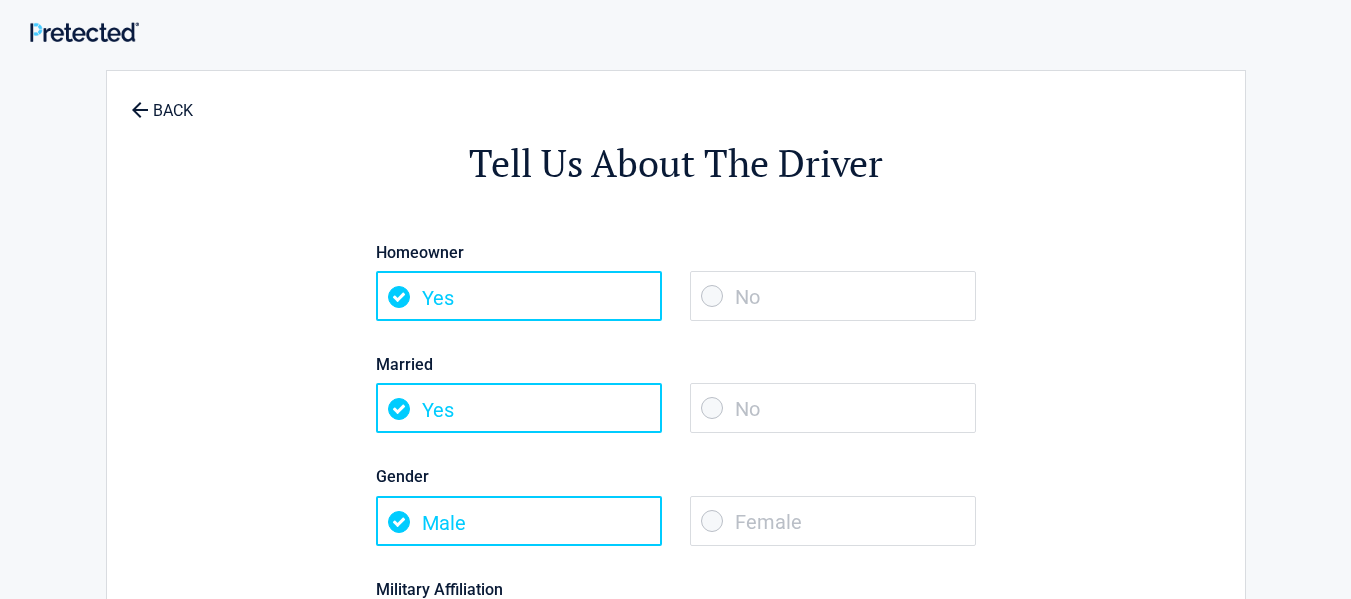 click on "No" at bounding box center (833, 296) 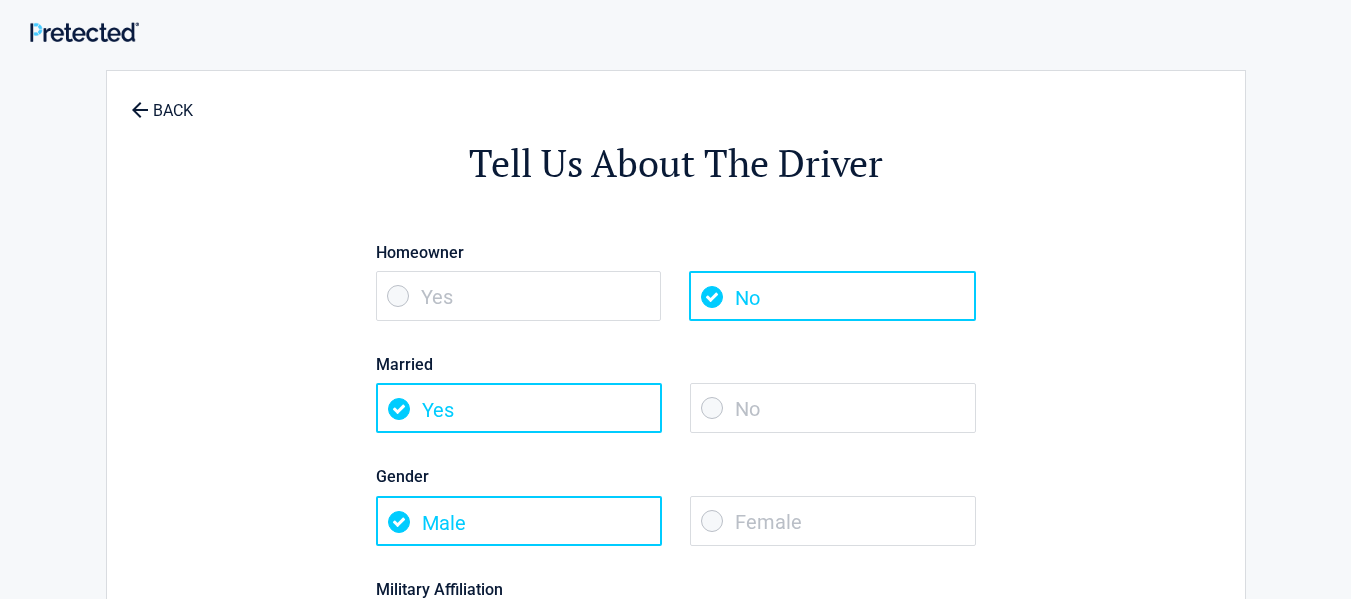click on "No" at bounding box center (833, 408) 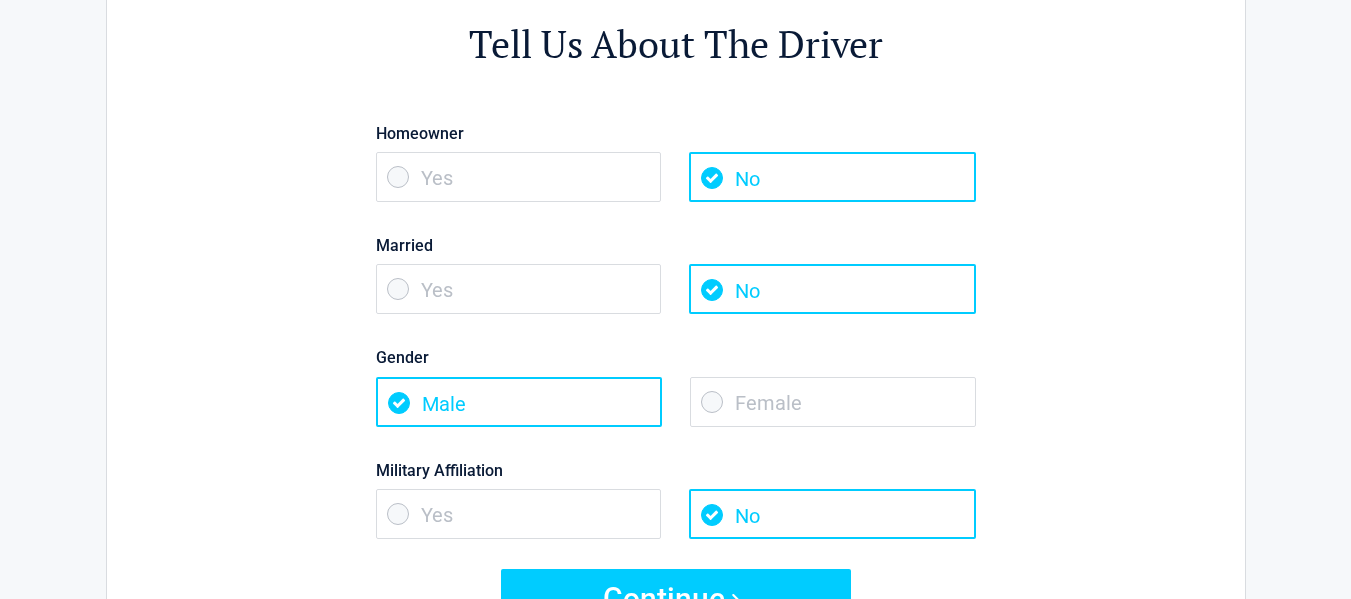scroll, scrollTop: 200, scrollLeft: 0, axis: vertical 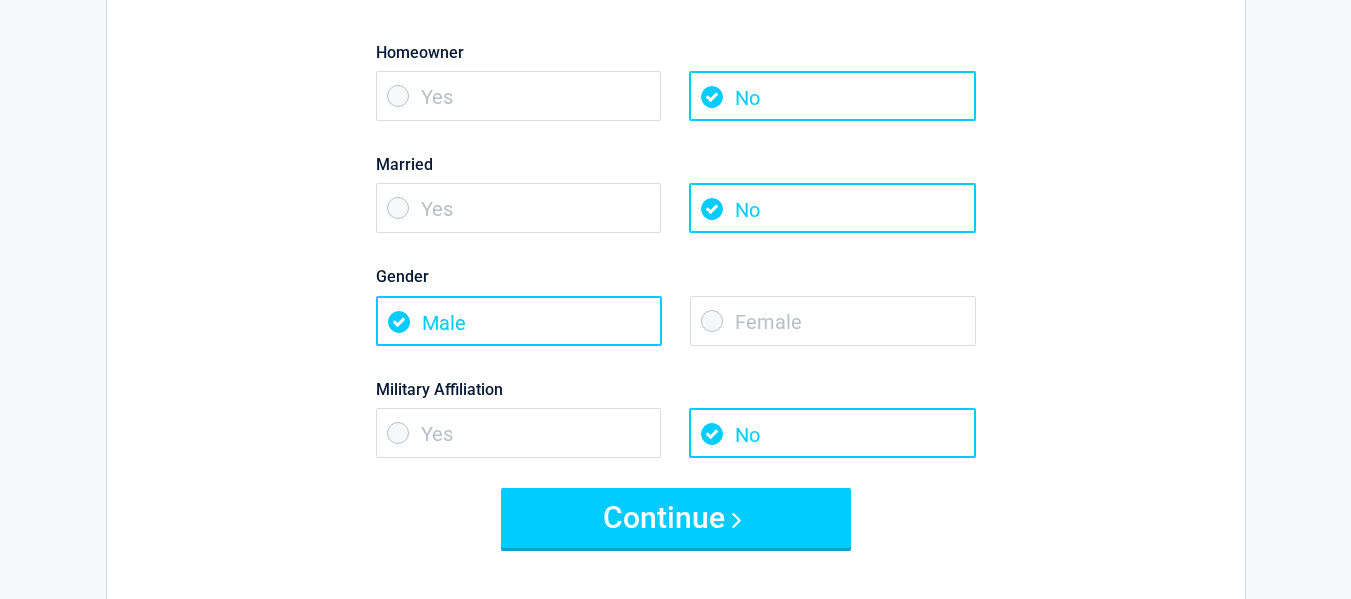 click on "Female" at bounding box center [833, 321] 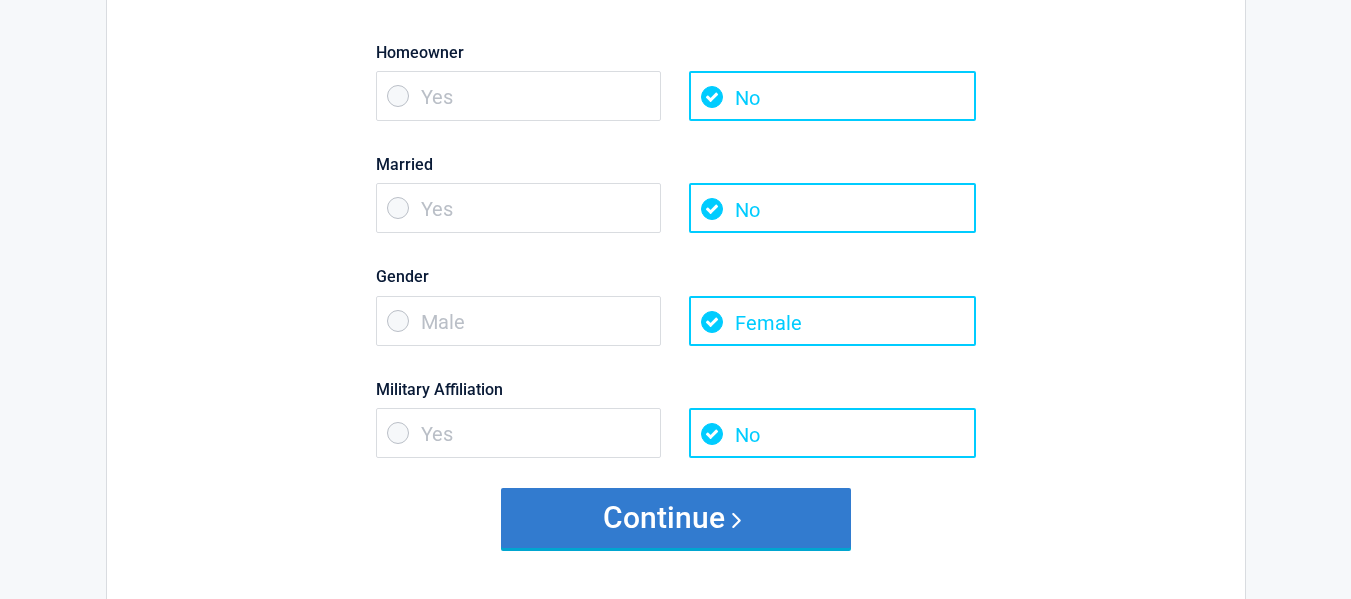 click on "Continue" at bounding box center [676, 518] 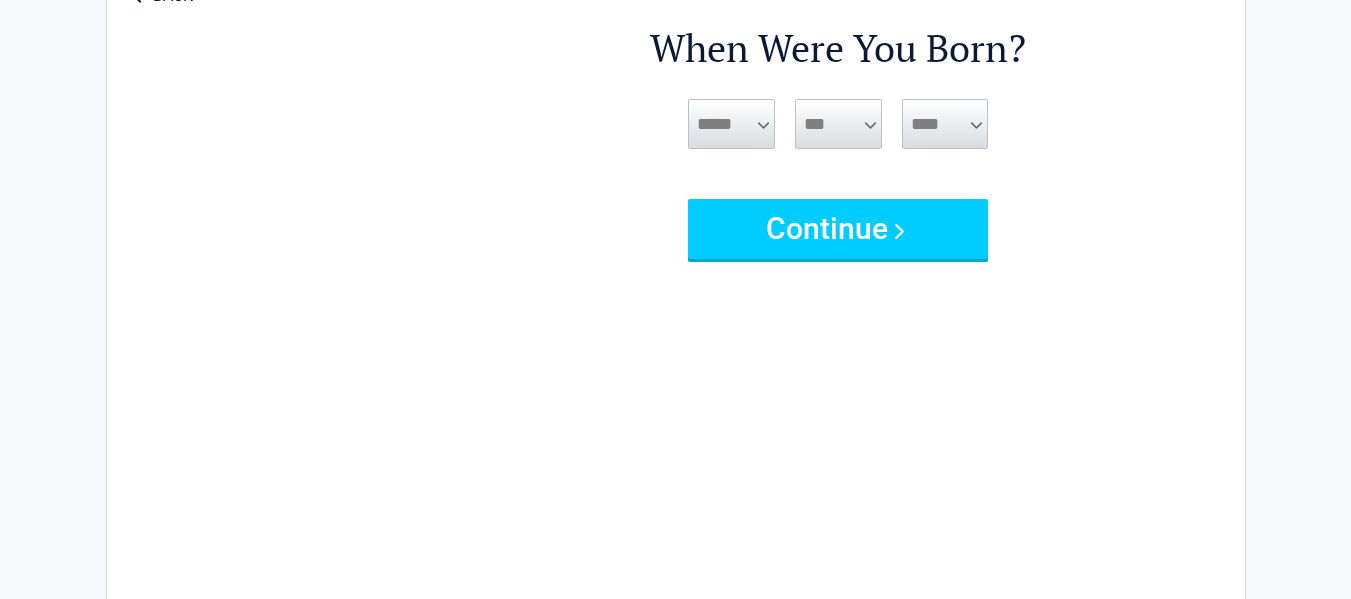 scroll, scrollTop: 0, scrollLeft: 0, axis: both 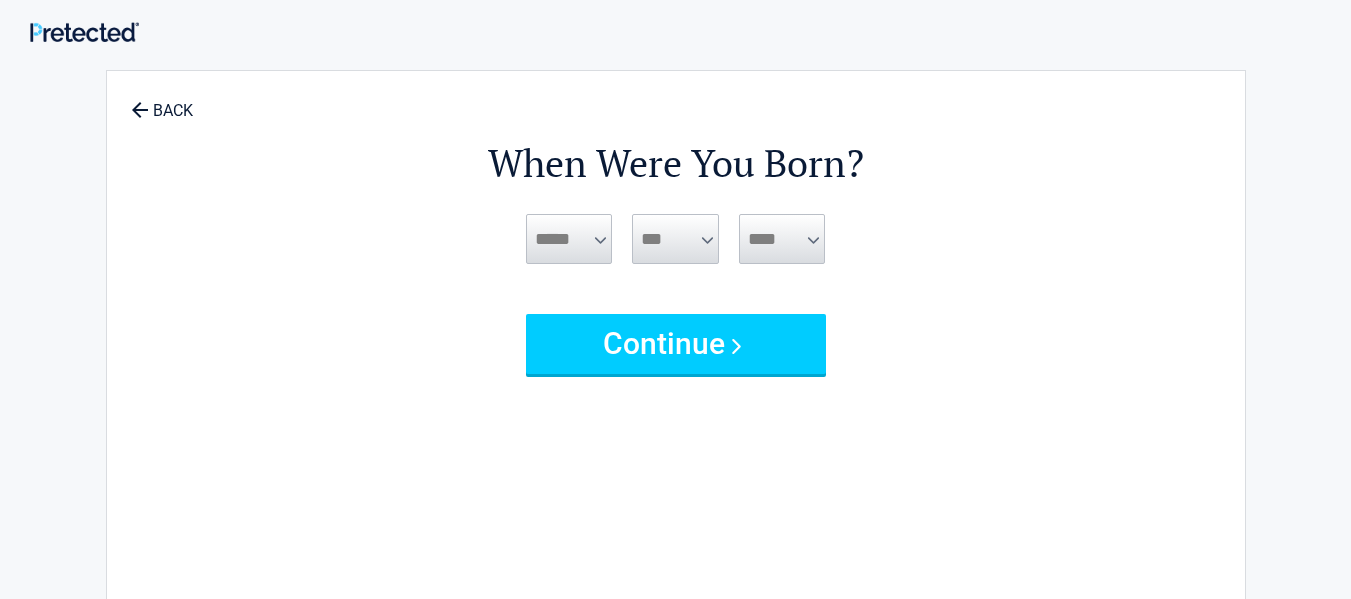 click on "*****
***
***
***
***
***
***
***
***
***
***
***
***" at bounding box center [569, 239] 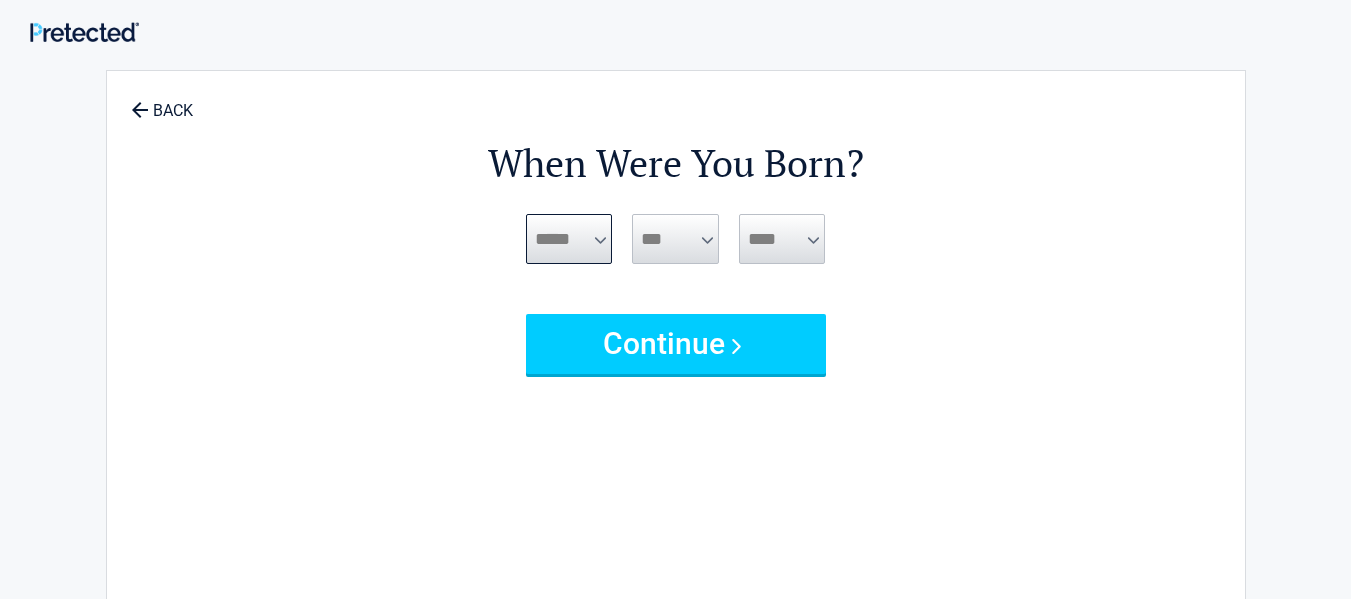 click on "*****
***
***
***
***
***
***
***
***
***
***
***
***" at bounding box center (569, 239) 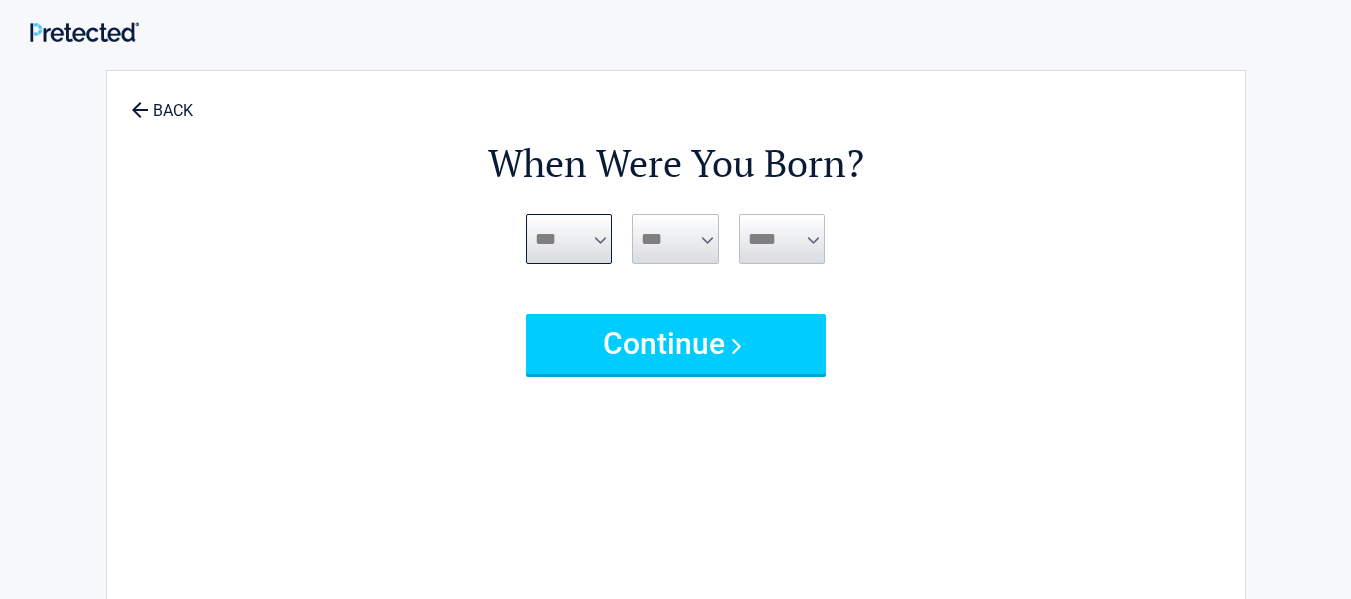 click on "*****
***
***
***
***
***
***
***
***
***
***
***
***" at bounding box center [569, 239] 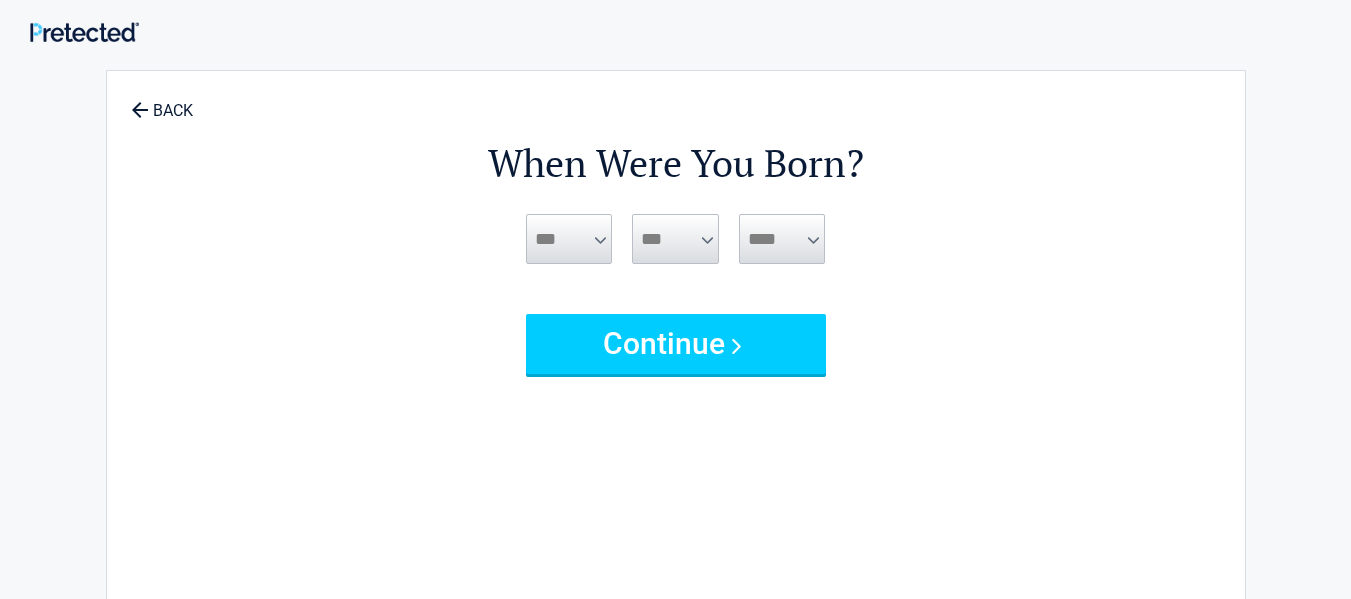 click on "*** * * * * * * * * * ** ** ** ** ** ** ** ** ** ** ** ** ** ** ** ** ** ** ** ** ** **" at bounding box center (675, 239) 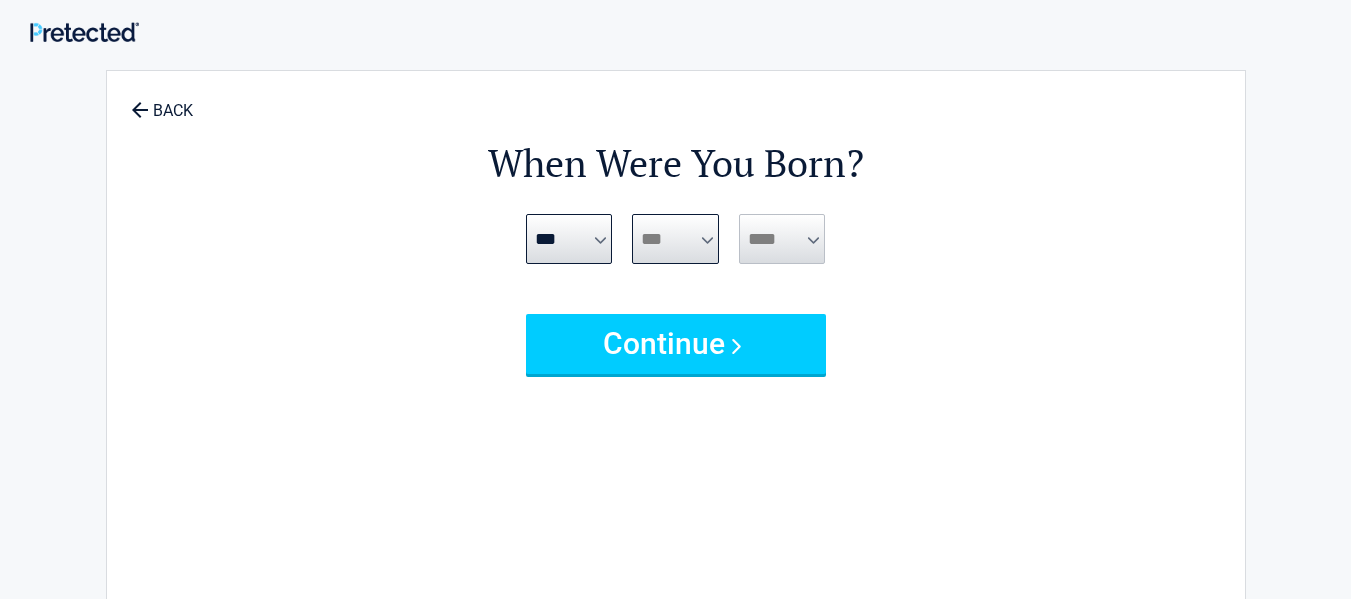 click on "*** * * * * * * * * * ** ** ** ** ** ** ** ** ** ** ** ** ** ** ** ** ** ** ** ** ** **" at bounding box center (675, 239) 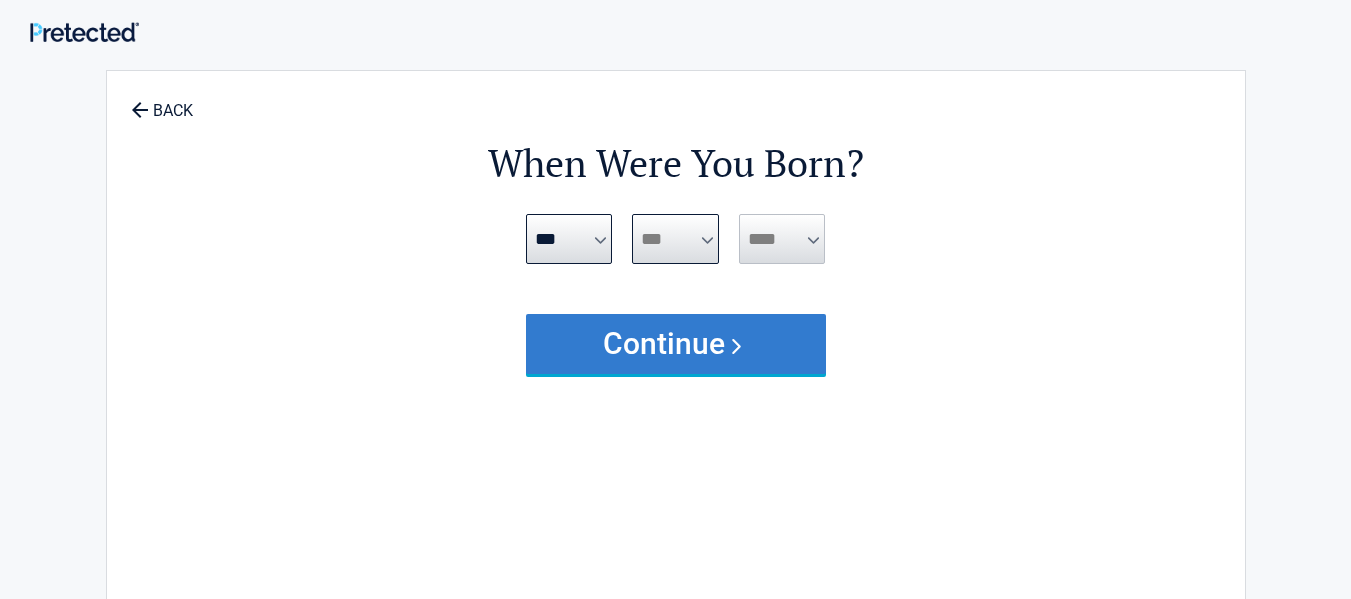 select on "*" 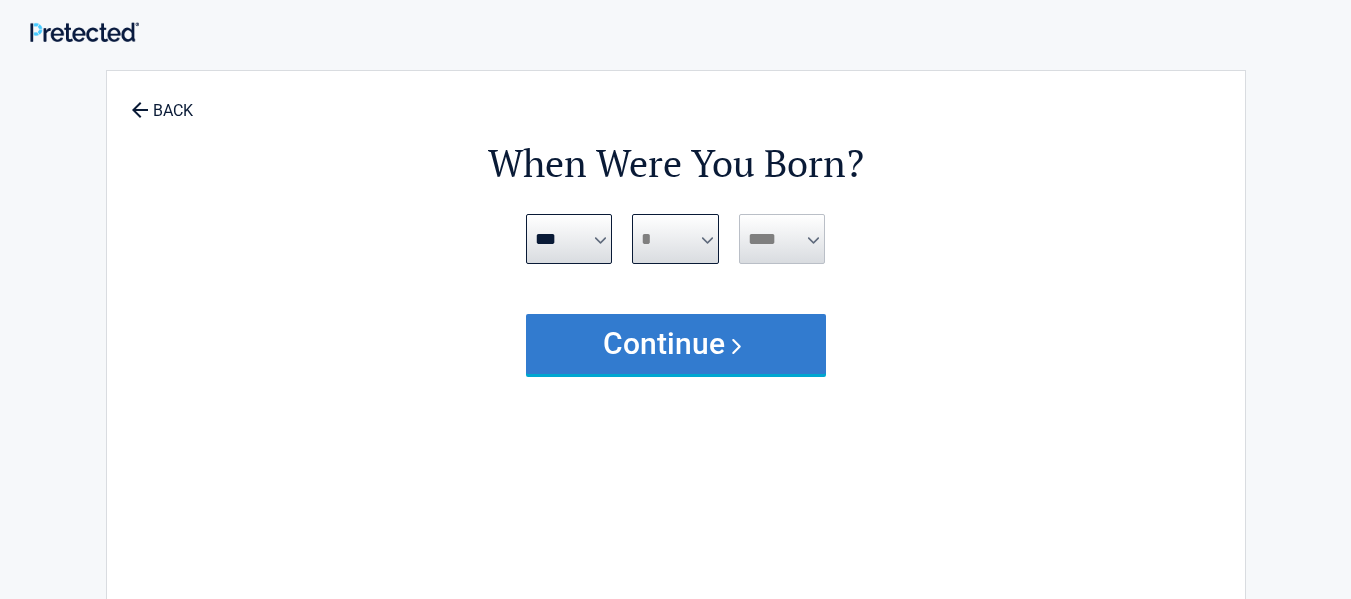 click on "*** * * * * * * * * * ** ** ** ** ** ** ** ** ** ** ** ** ** ** ** ** ** ** ** ** ** **" at bounding box center [675, 239] 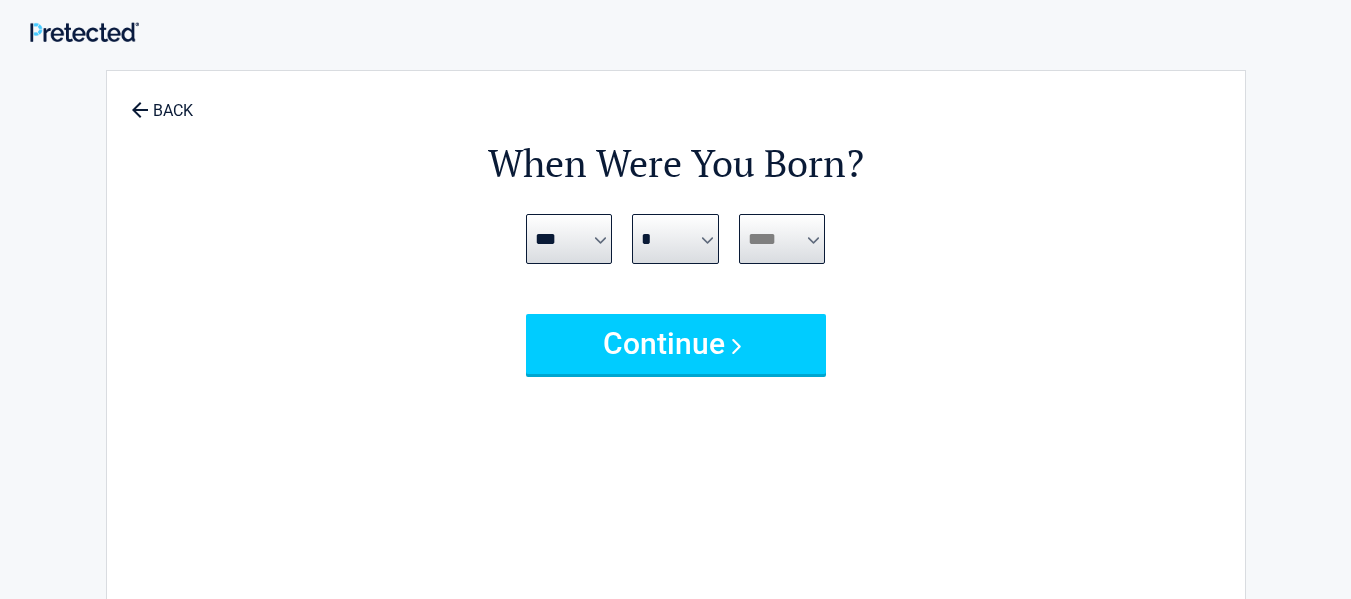 click on "****
****
****
****
****
****
****
****
****
****
****
****
****
****
****
****
****
****
****
****
****
****
****
****
****
****
****
****
****
****
****
****
****
****
****
****
****
****
****
****
****
****
****
****
****
****
****
****
****
****
****
****
****
****
****
****
****
****
****
****
****
****
****
****" at bounding box center [782, 239] 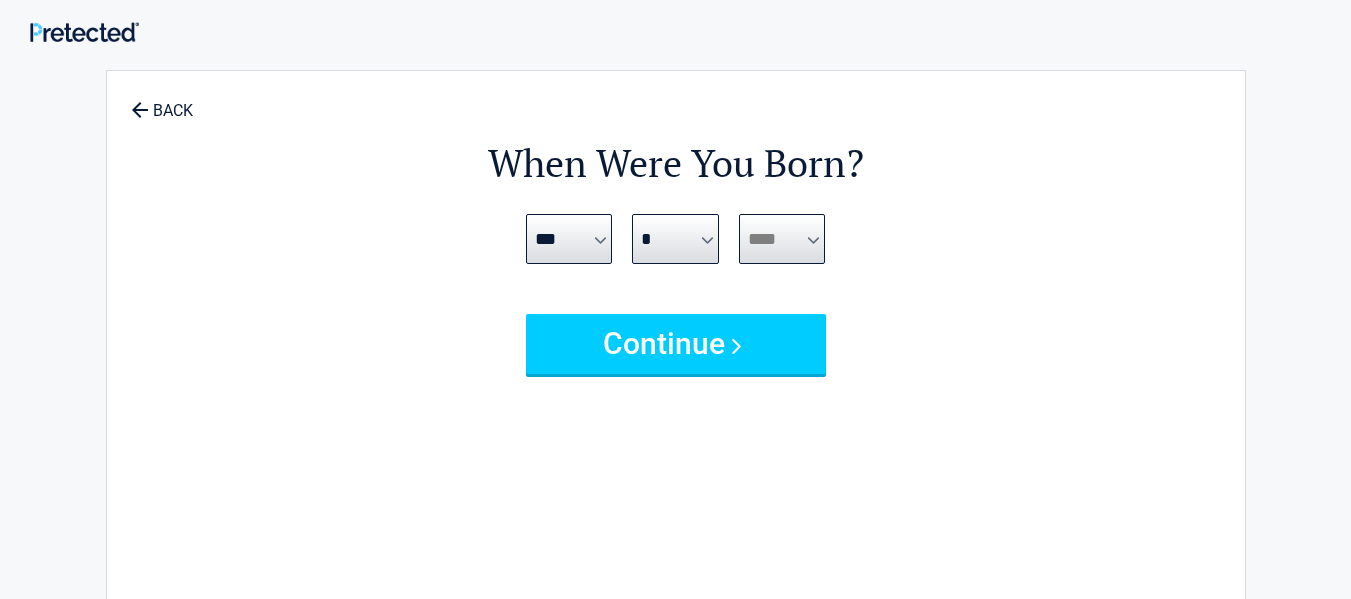 select on "****" 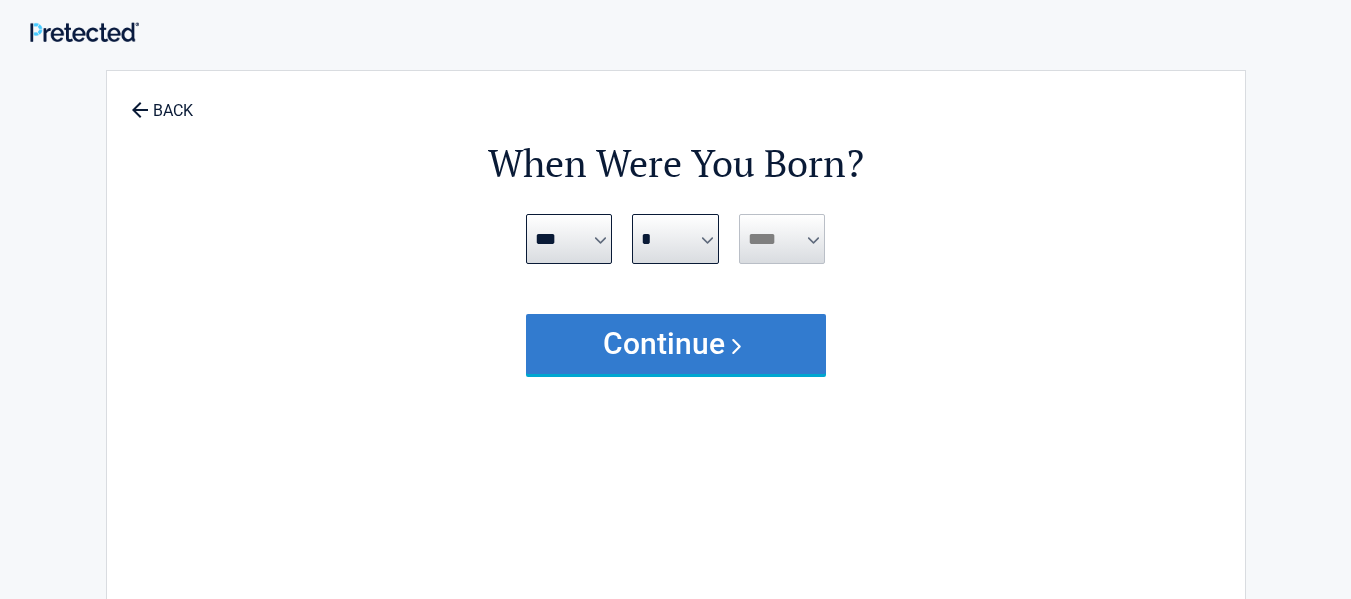 click on "Continue" at bounding box center (676, 344) 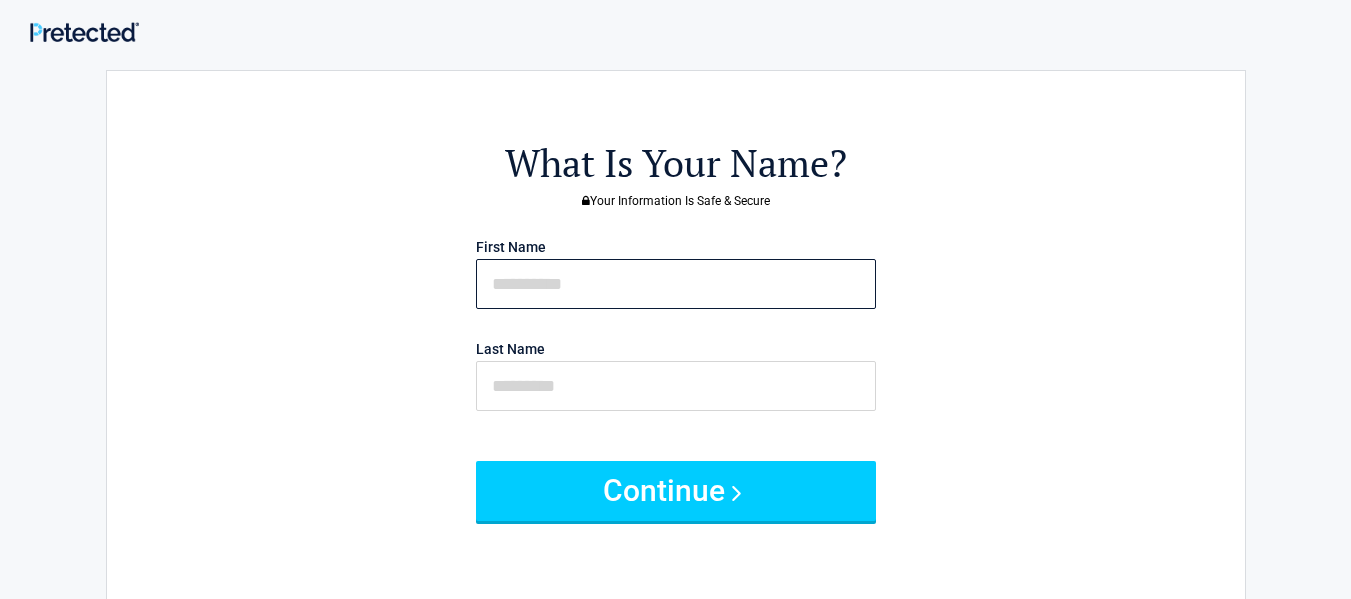 click at bounding box center (676, 284) 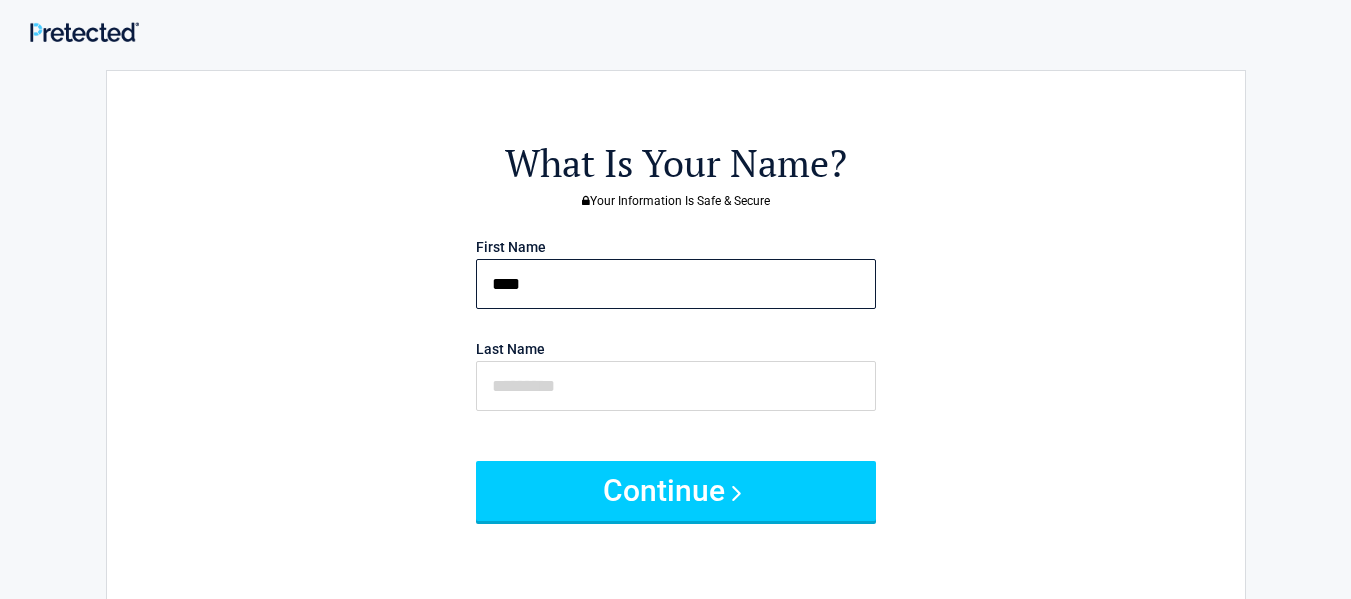 type on "****" 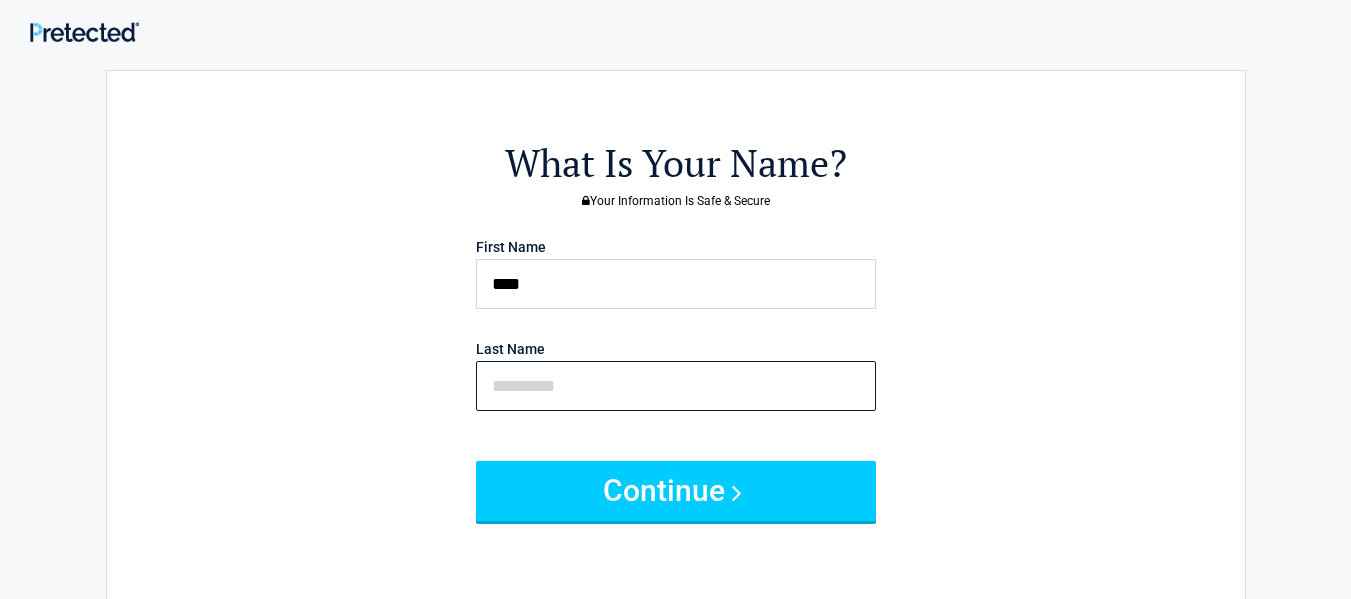 click at bounding box center (676, 386) 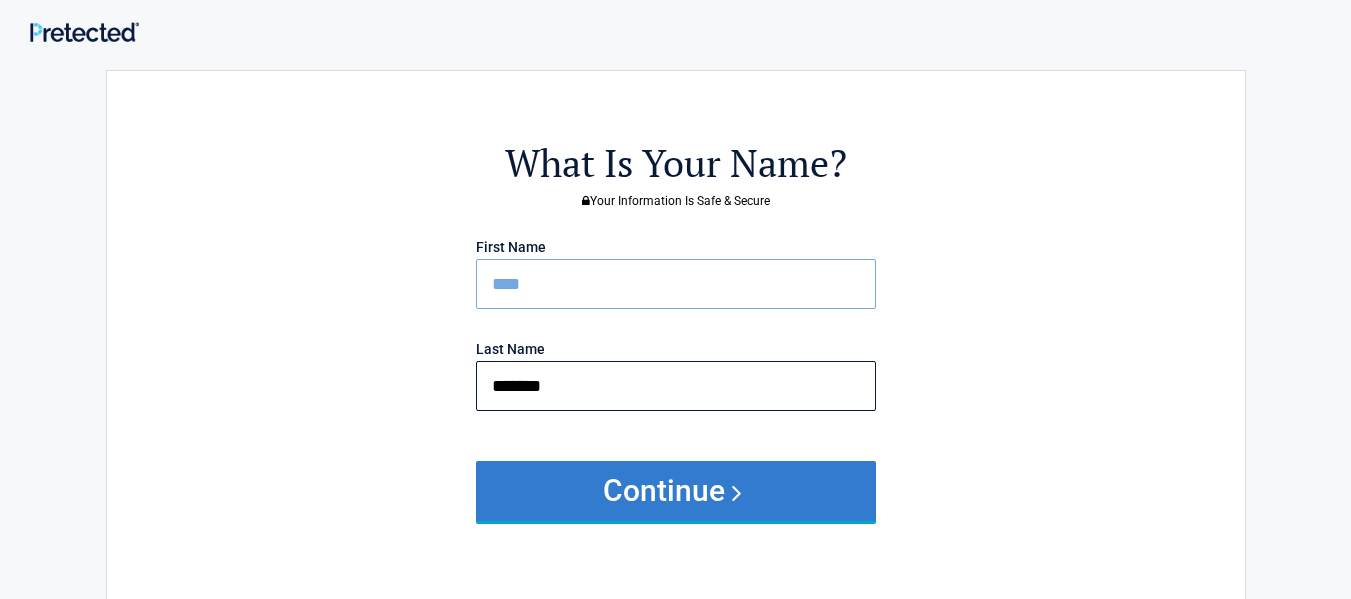 type on "*******" 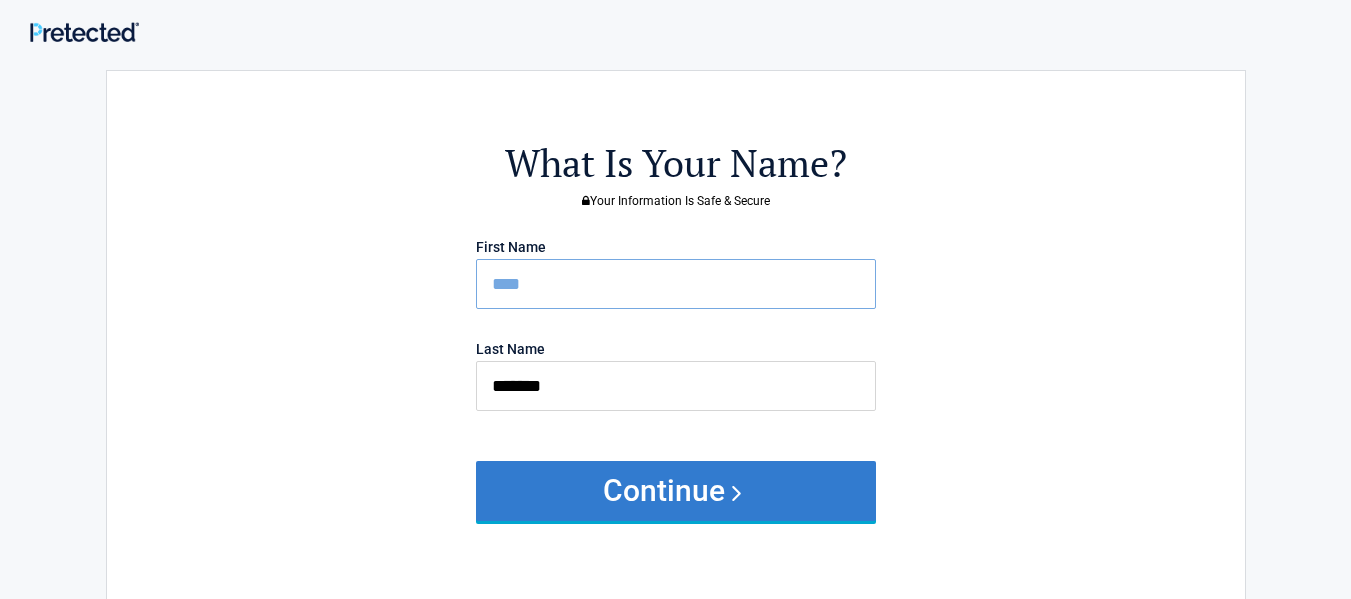 click on "Continue" at bounding box center [676, 491] 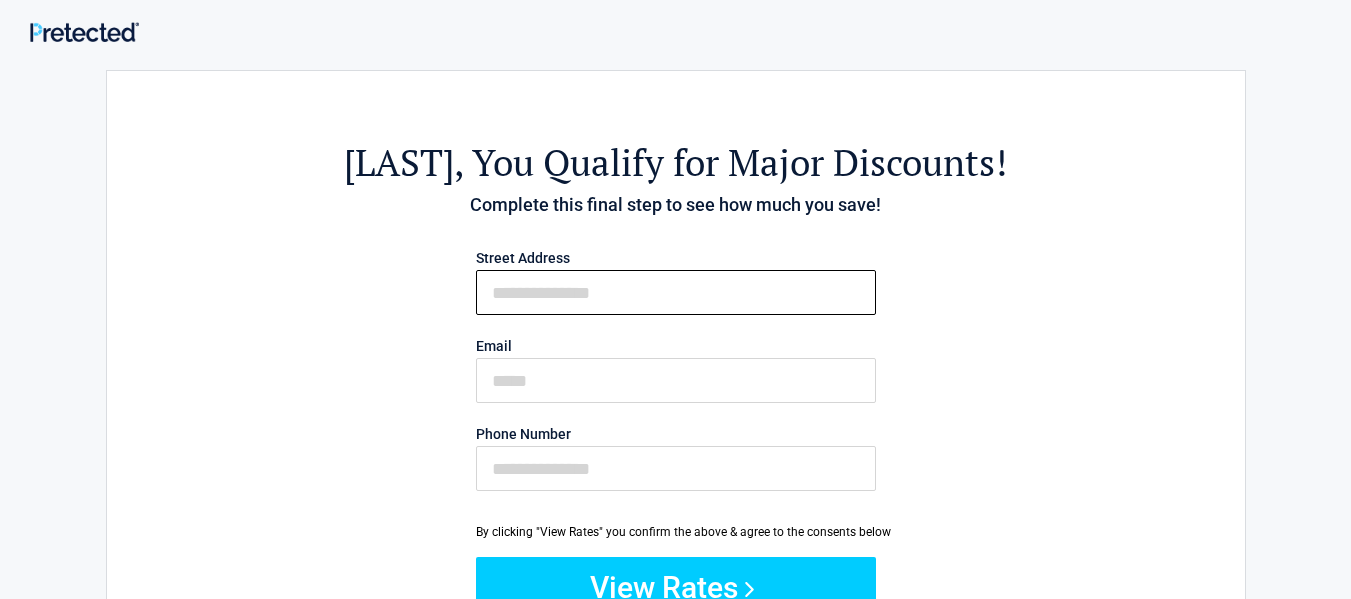 click on "First Name" at bounding box center [676, 292] 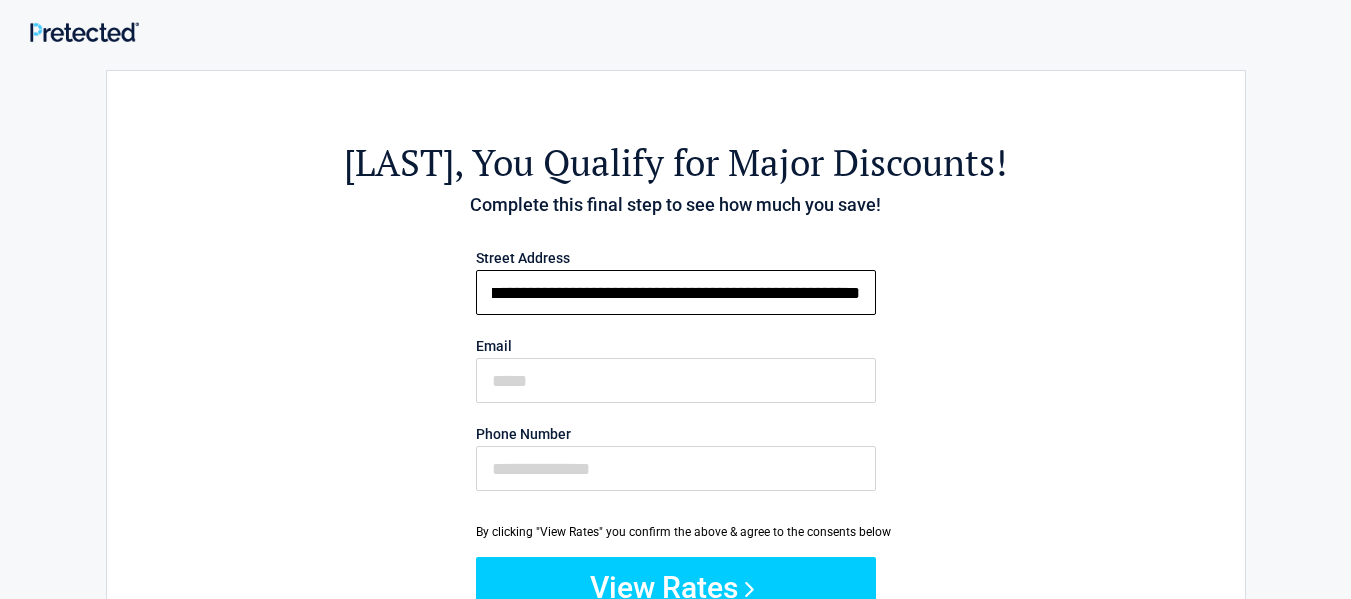 scroll, scrollTop: 0, scrollLeft: 66, axis: horizontal 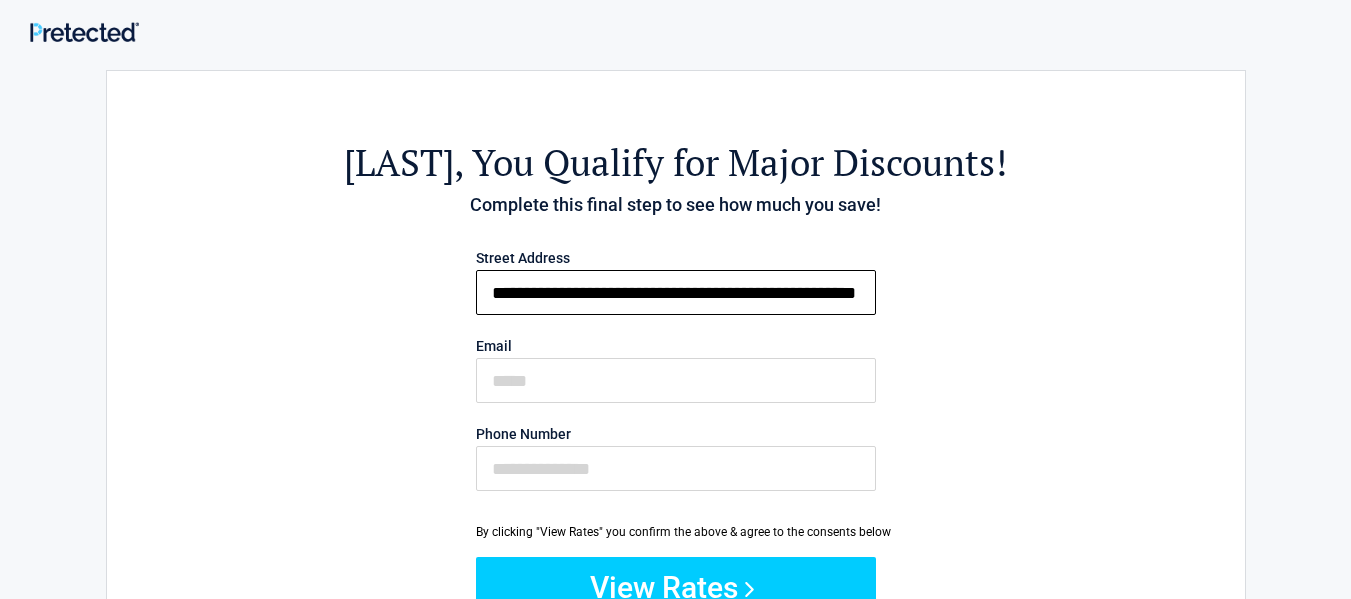 click on "**********" at bounding box center (676, 292) 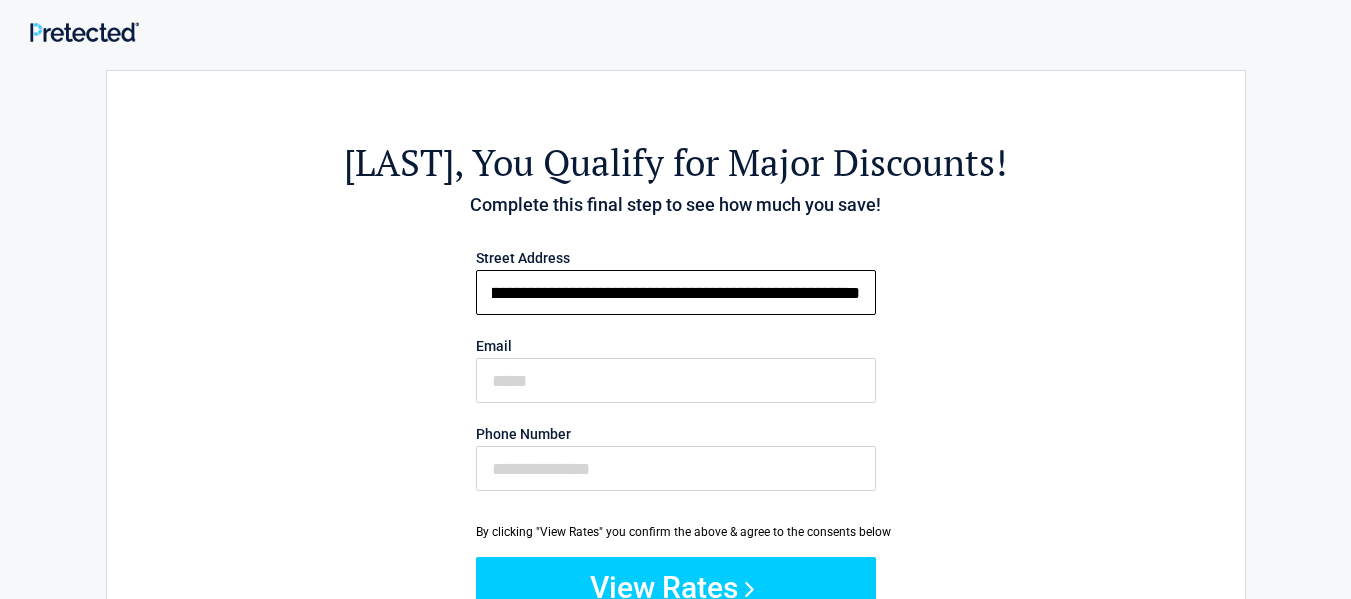 scroll, scrollTop: 0, scrollLeft: 111, axis: horizontal 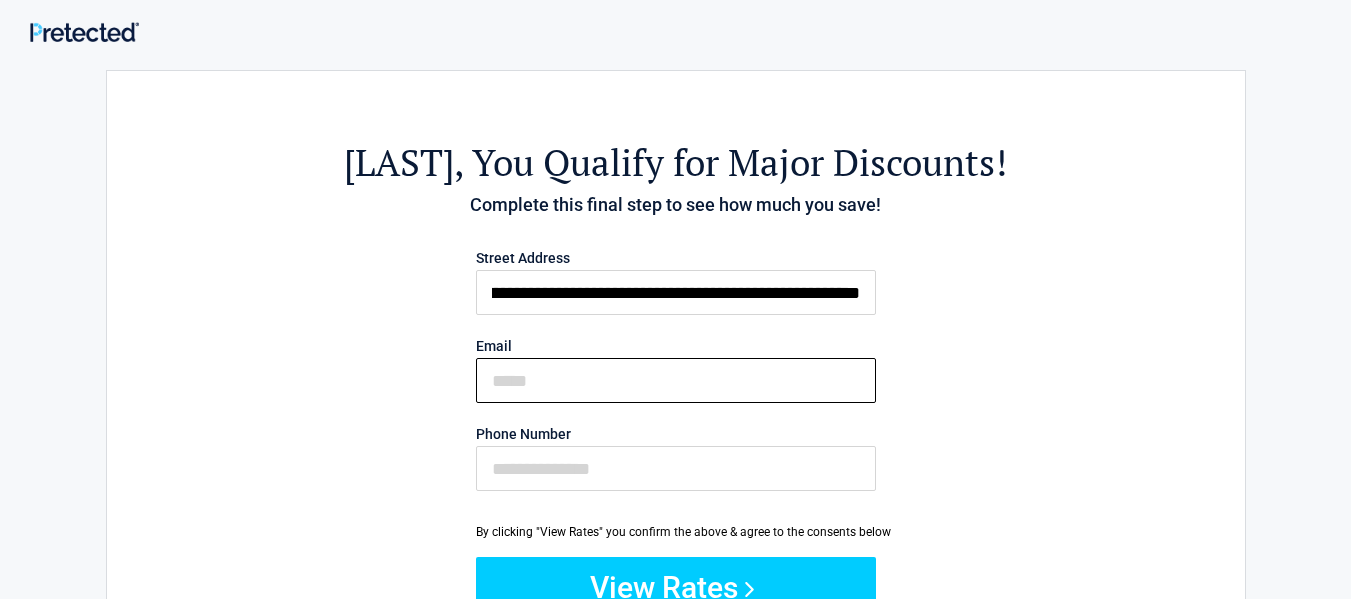 click on "Email" at bounding box center (676, 380) 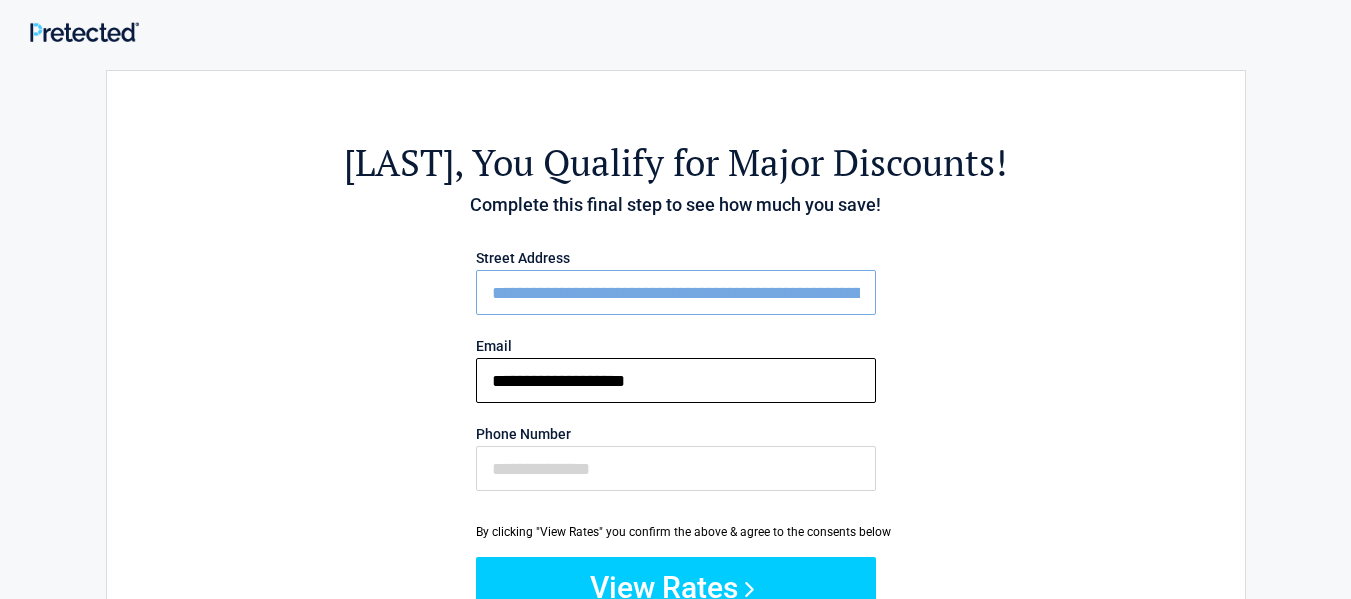 type on "**********" 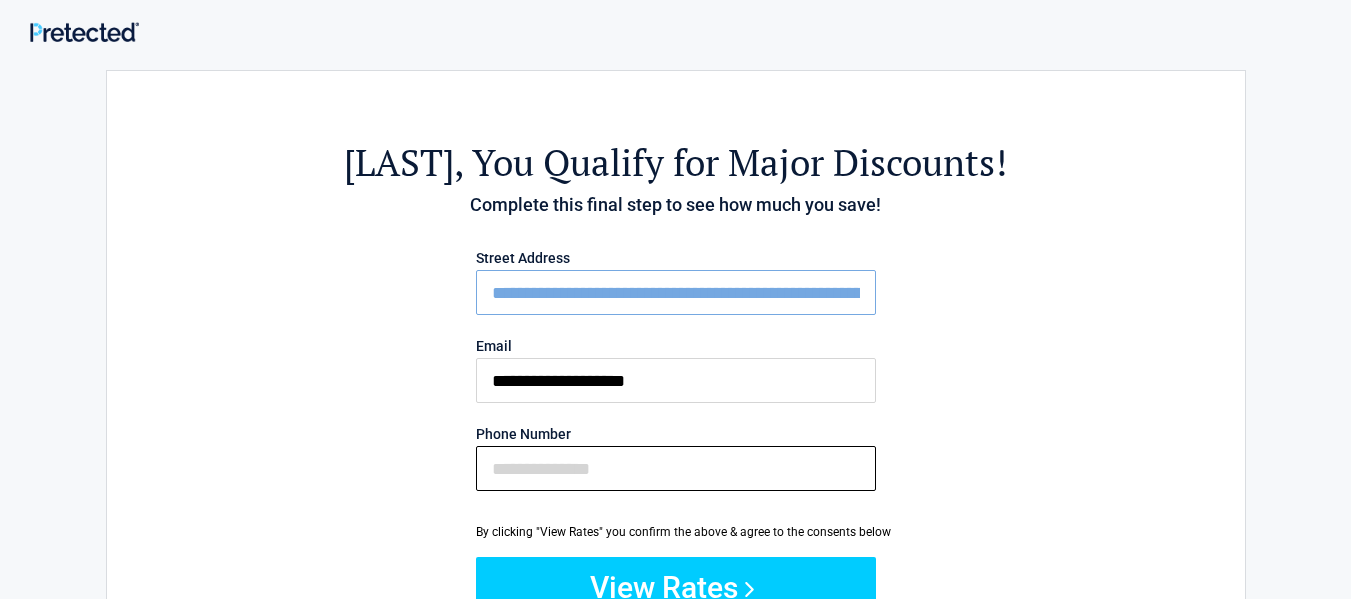 click on "Phone Number" at bounding box center [676, 468] 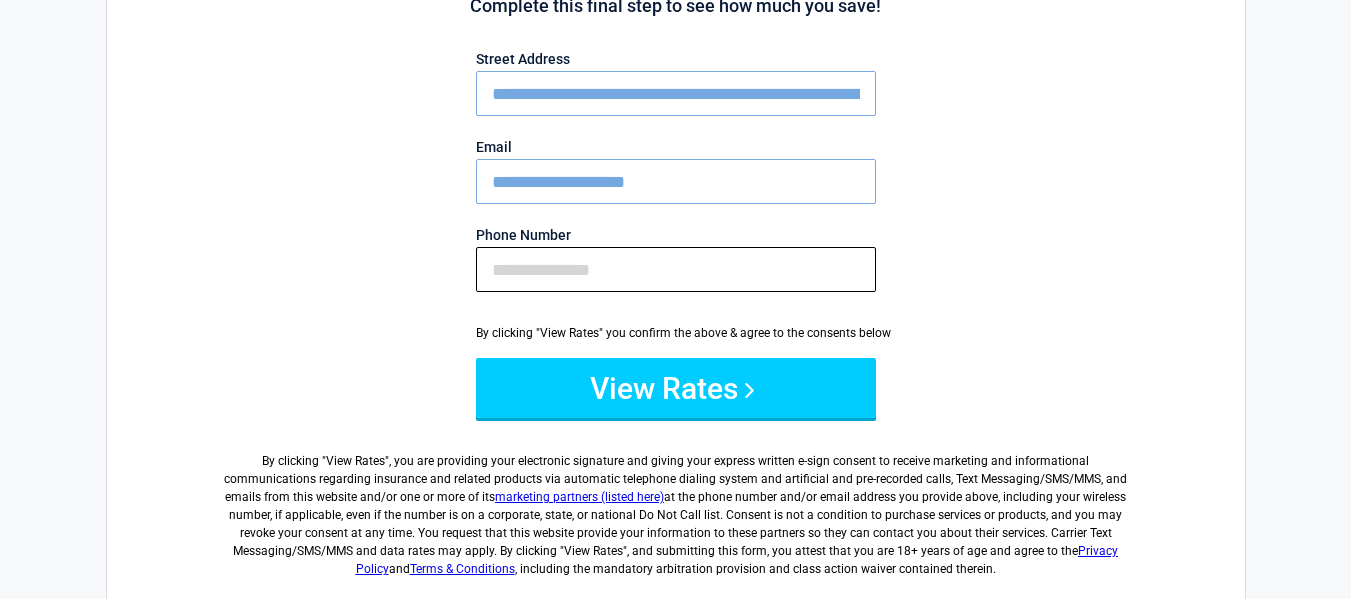 scroll, scrollTop: 200, scrollLeft: 0, axis: vertical 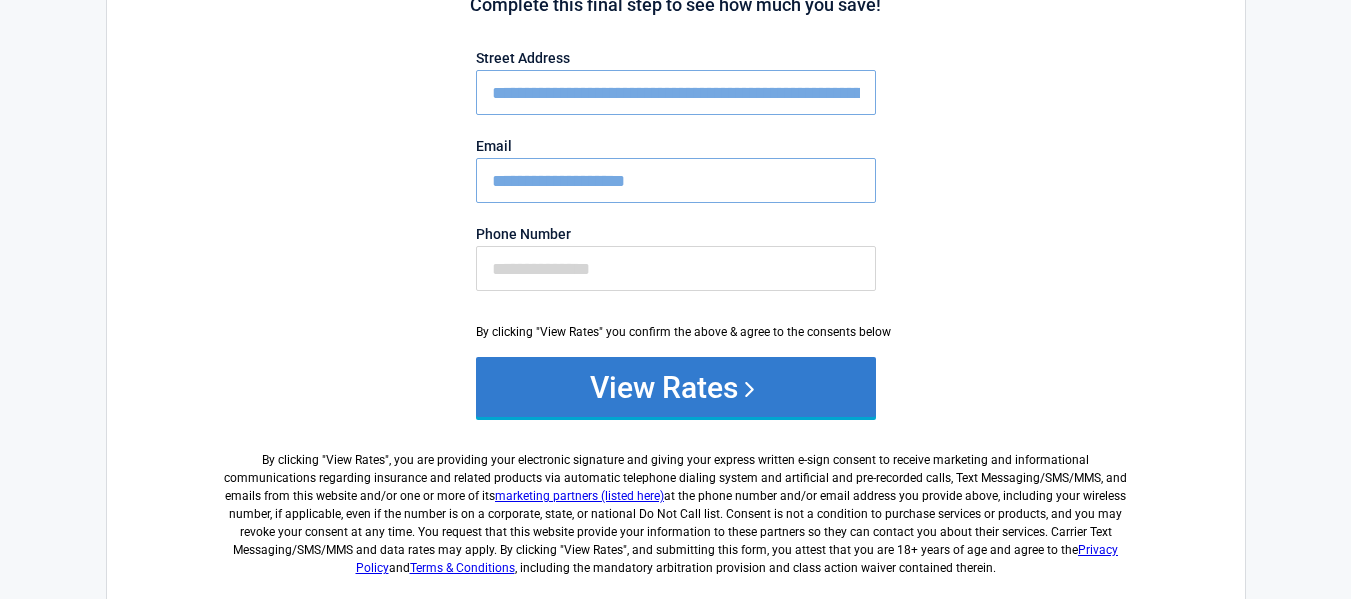 click on "View Rates" at bounding box center [676, 387] 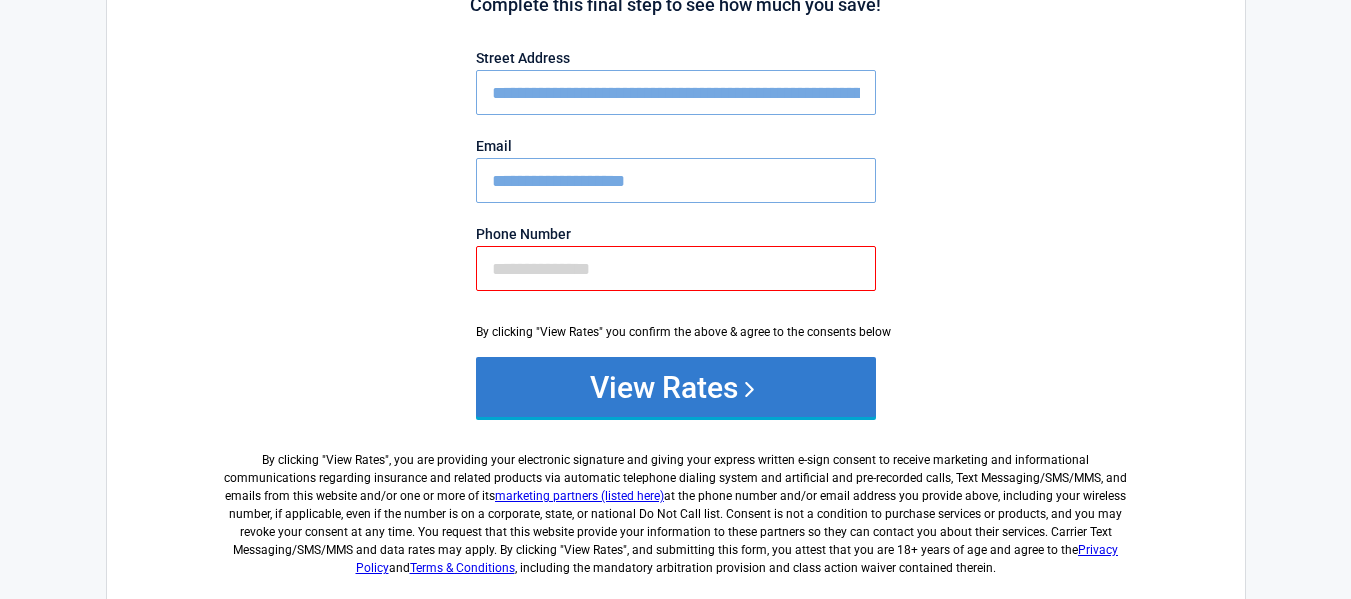 click on "View Rates" at bounding box center [676, 387] 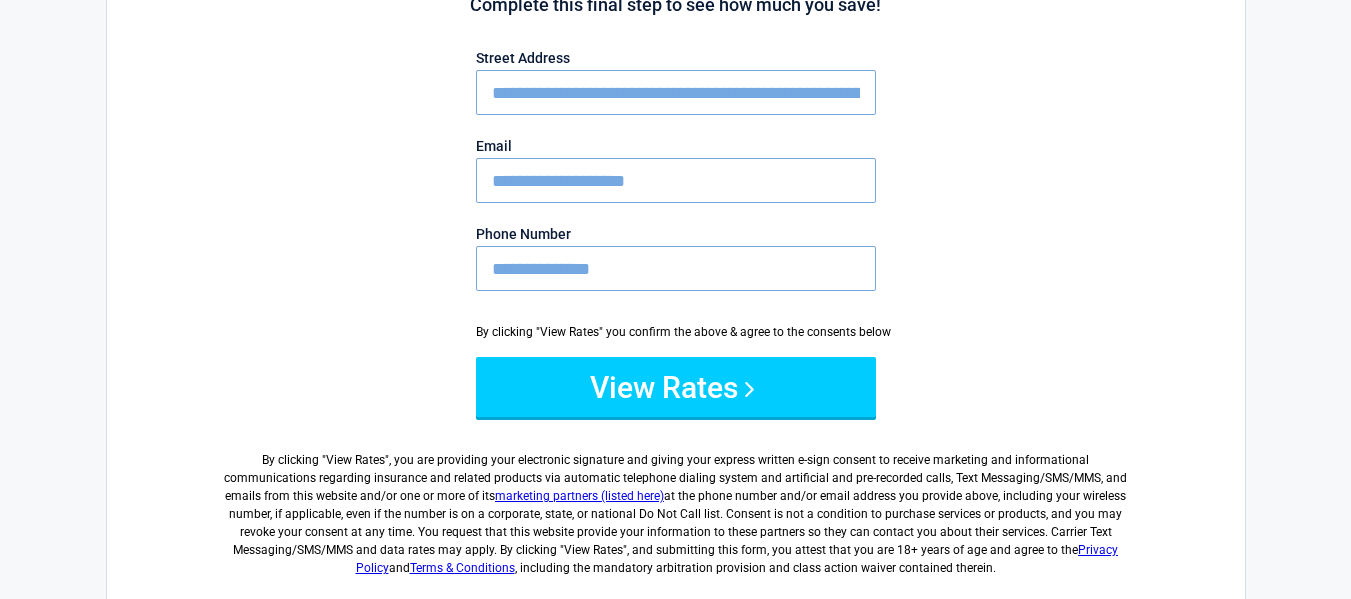 type on "**********" 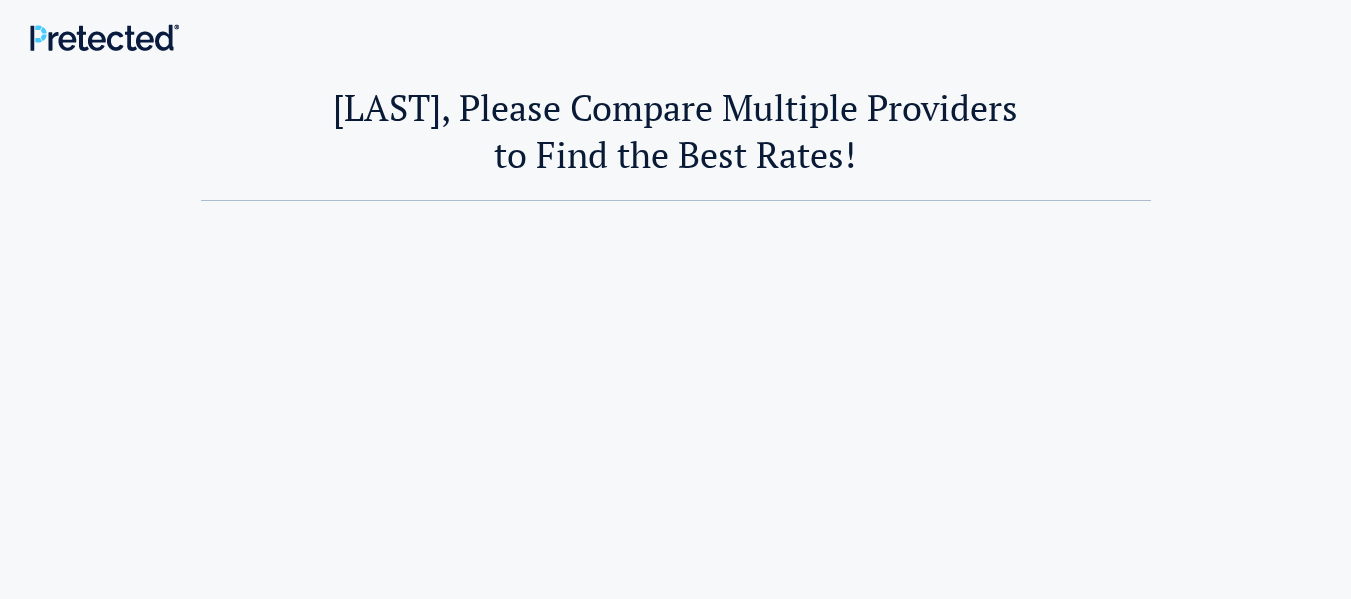 scroll, scrollTop: 0, scrollLeft: 0, axis: both 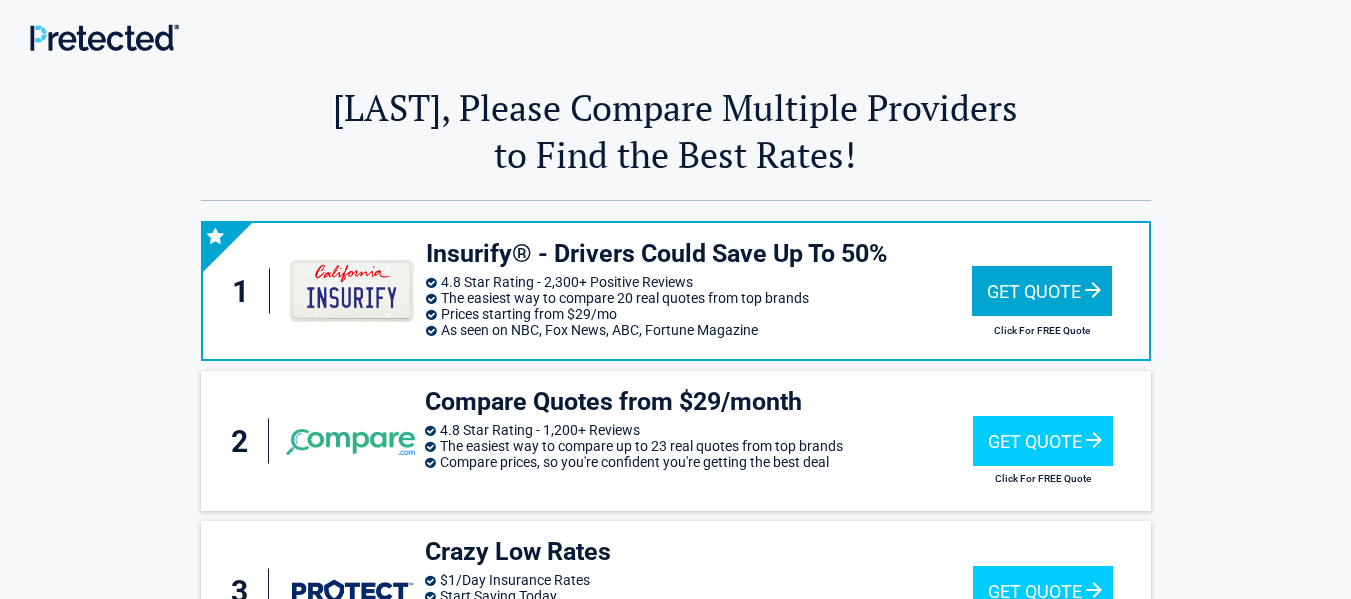 click on "Get Quote" at bounding box center (1042, 291) 